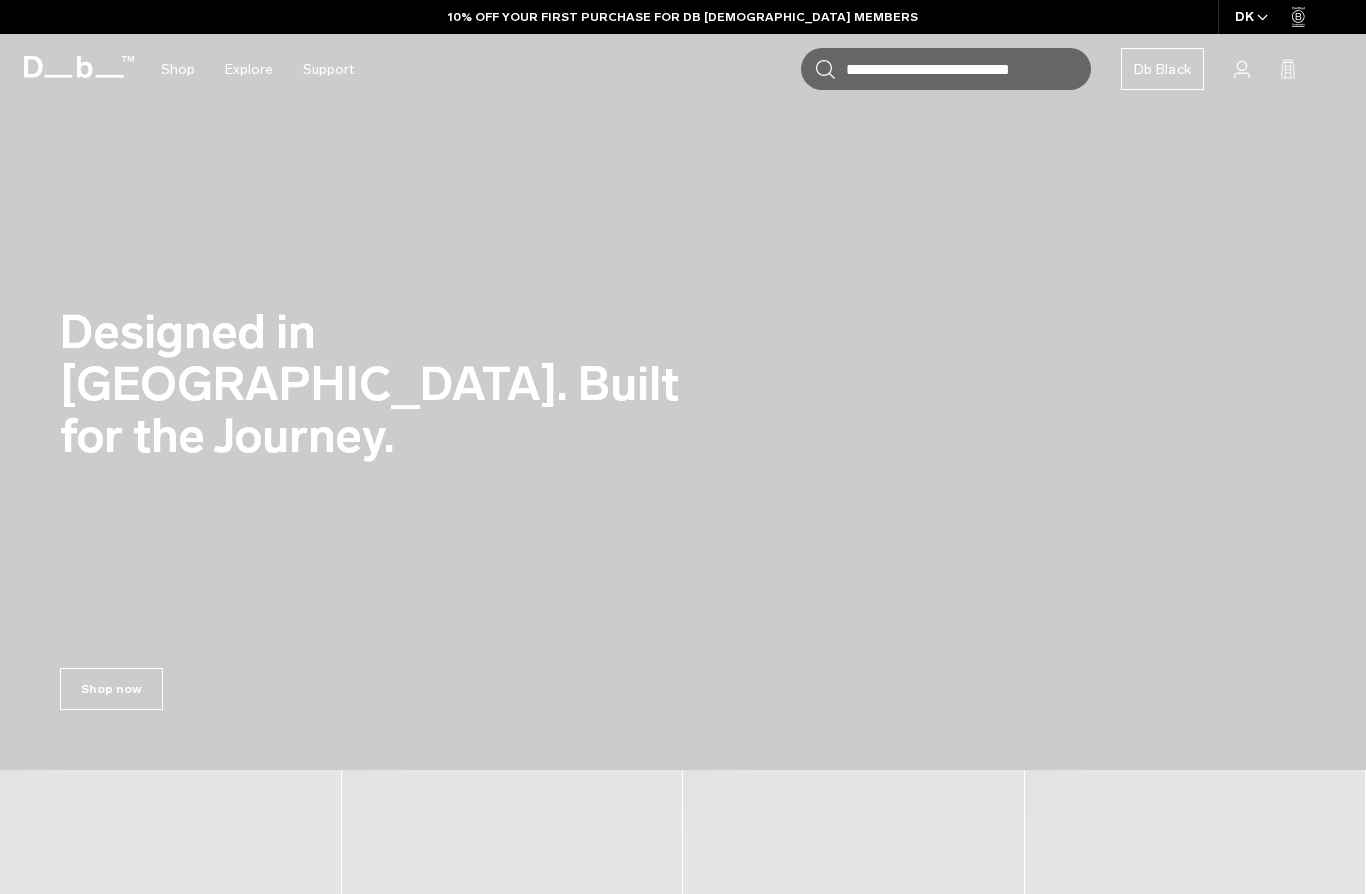 scroll, scrollTop: 0, scrollLeft: 0, axis: both 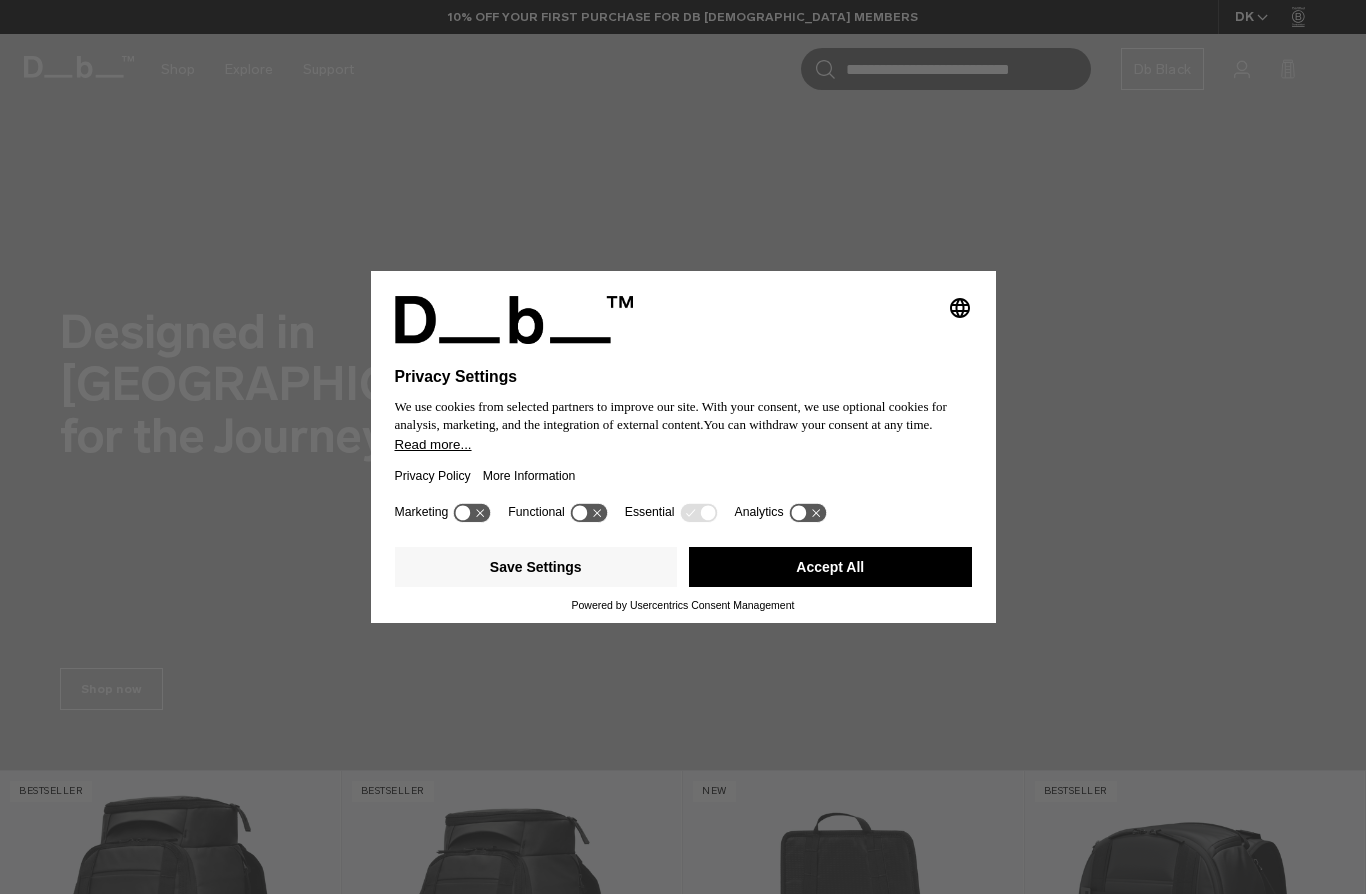 click on "Accept All" at bounding box center (830, 567) 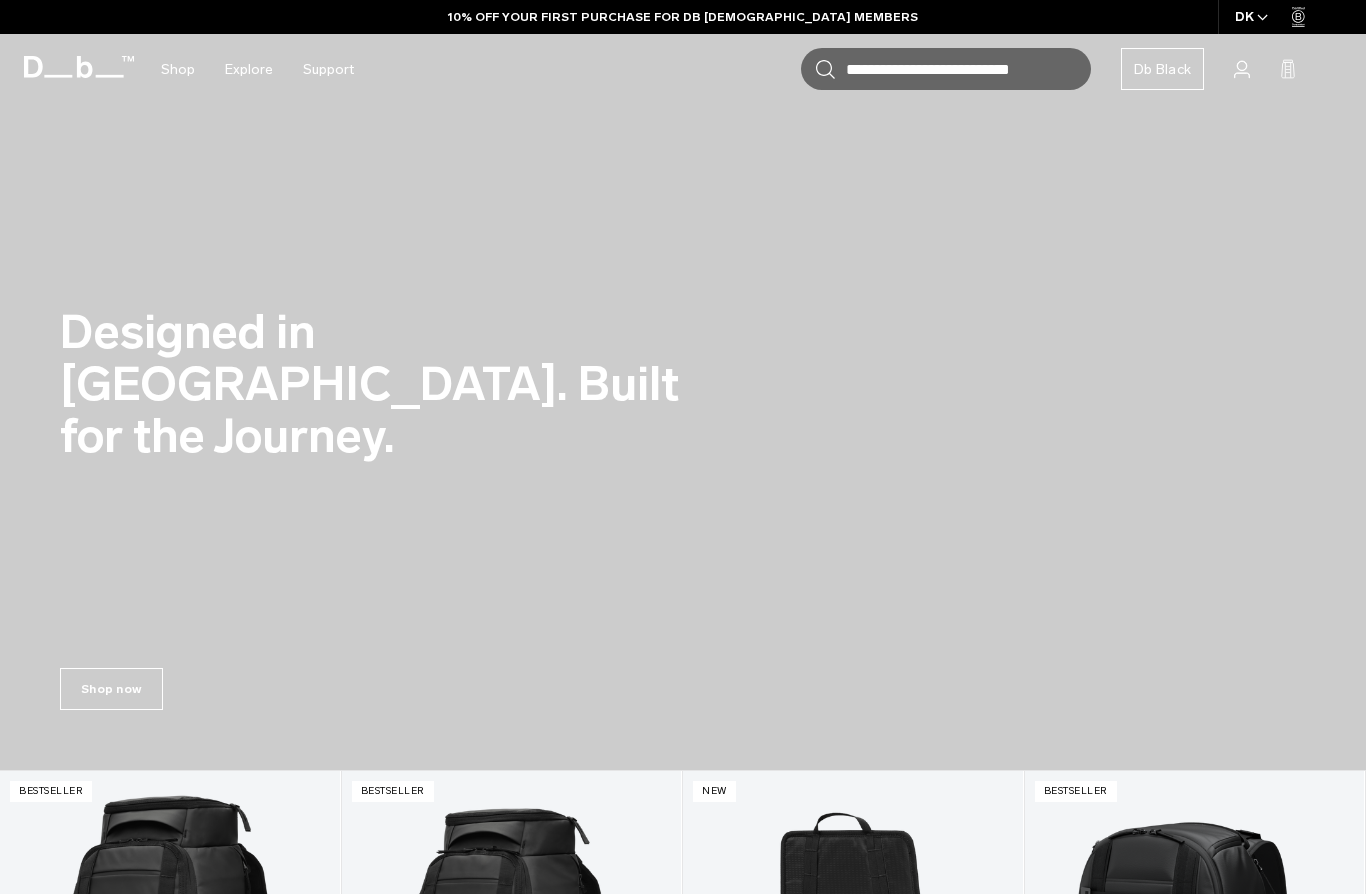click at bounding box center [683, 385] 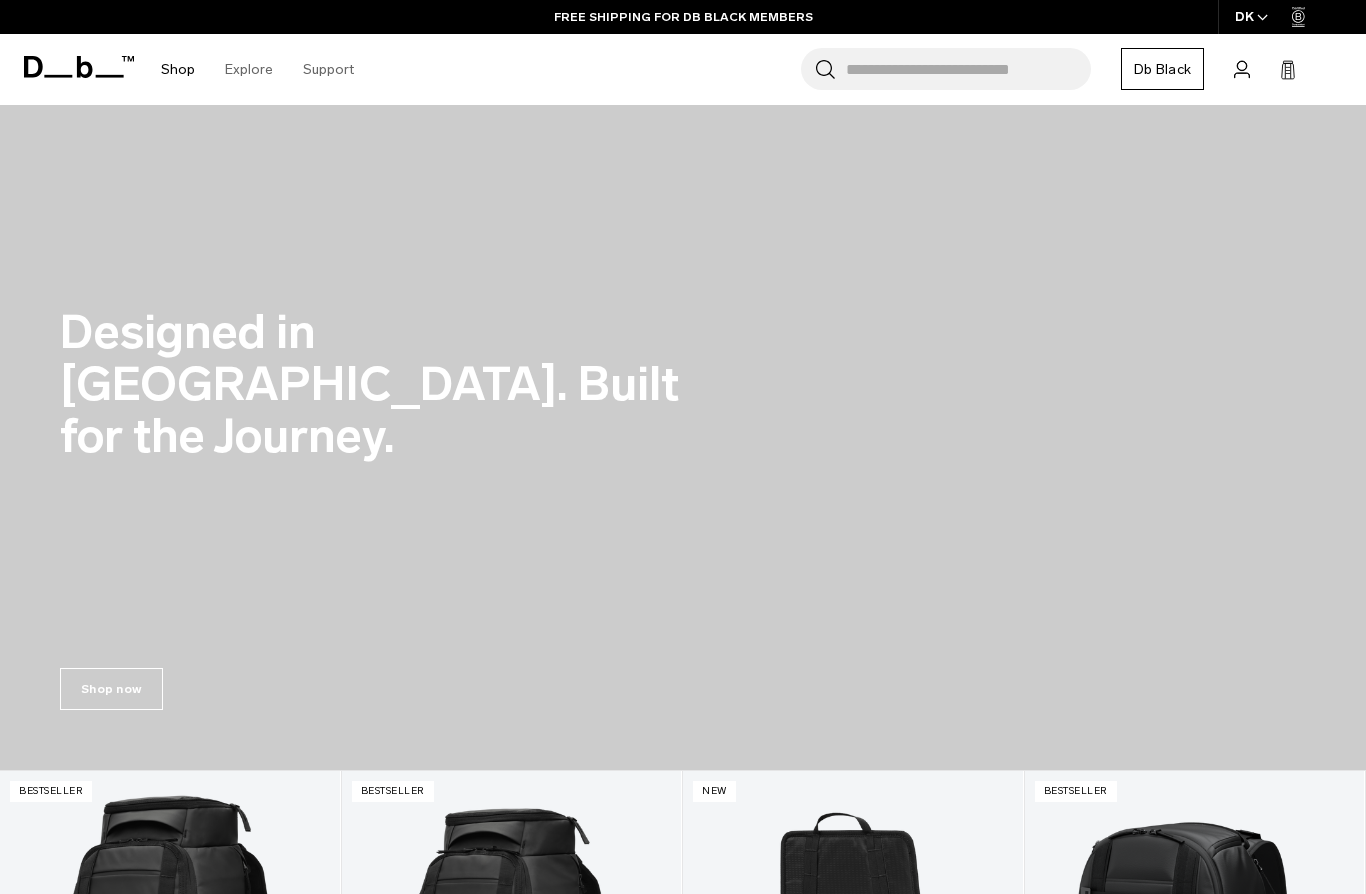 click on "Shop" at bounding box center [178, 69] 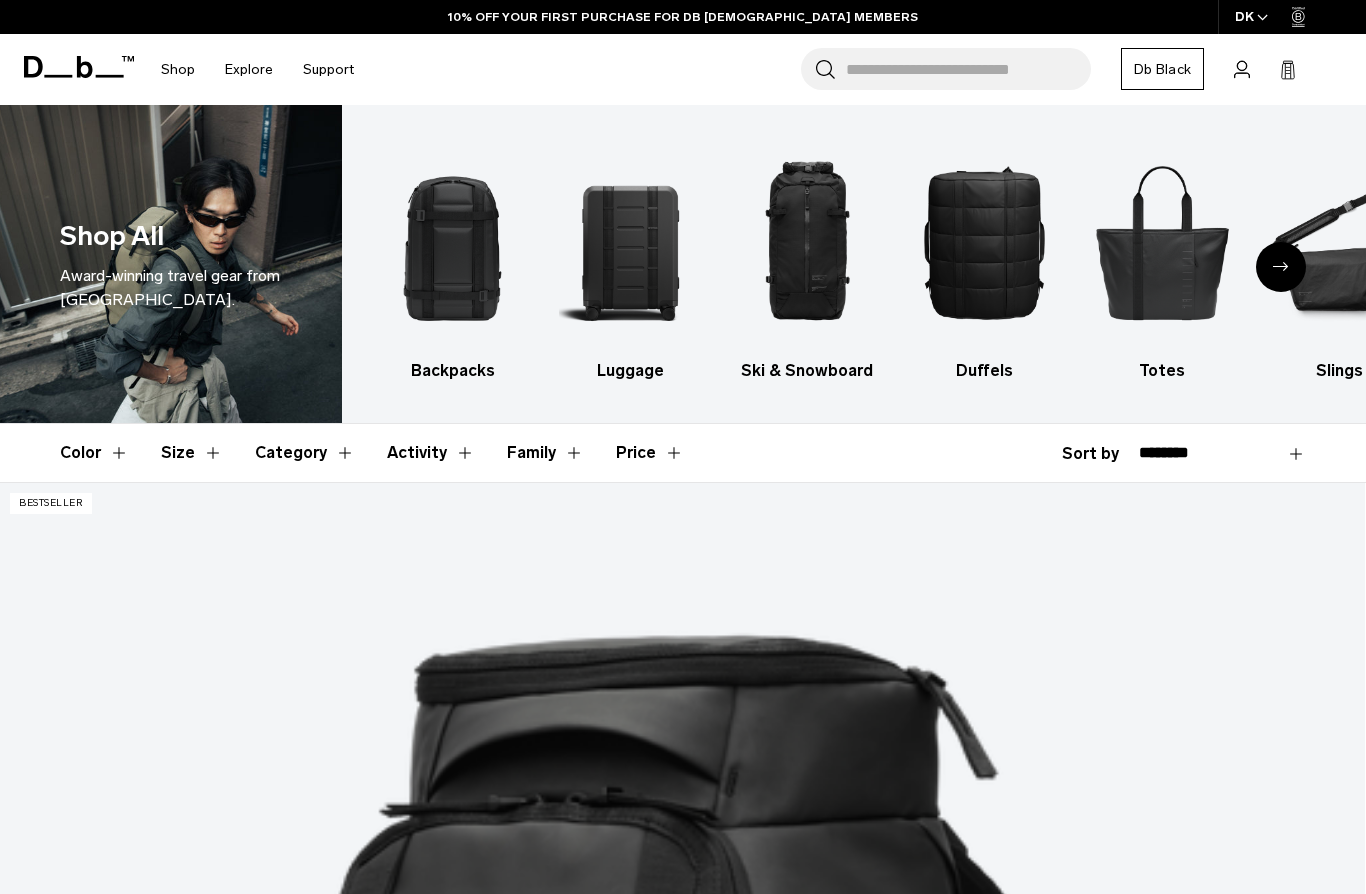scroll, scrollTop: 0, scrollLeft: 0, axis: both 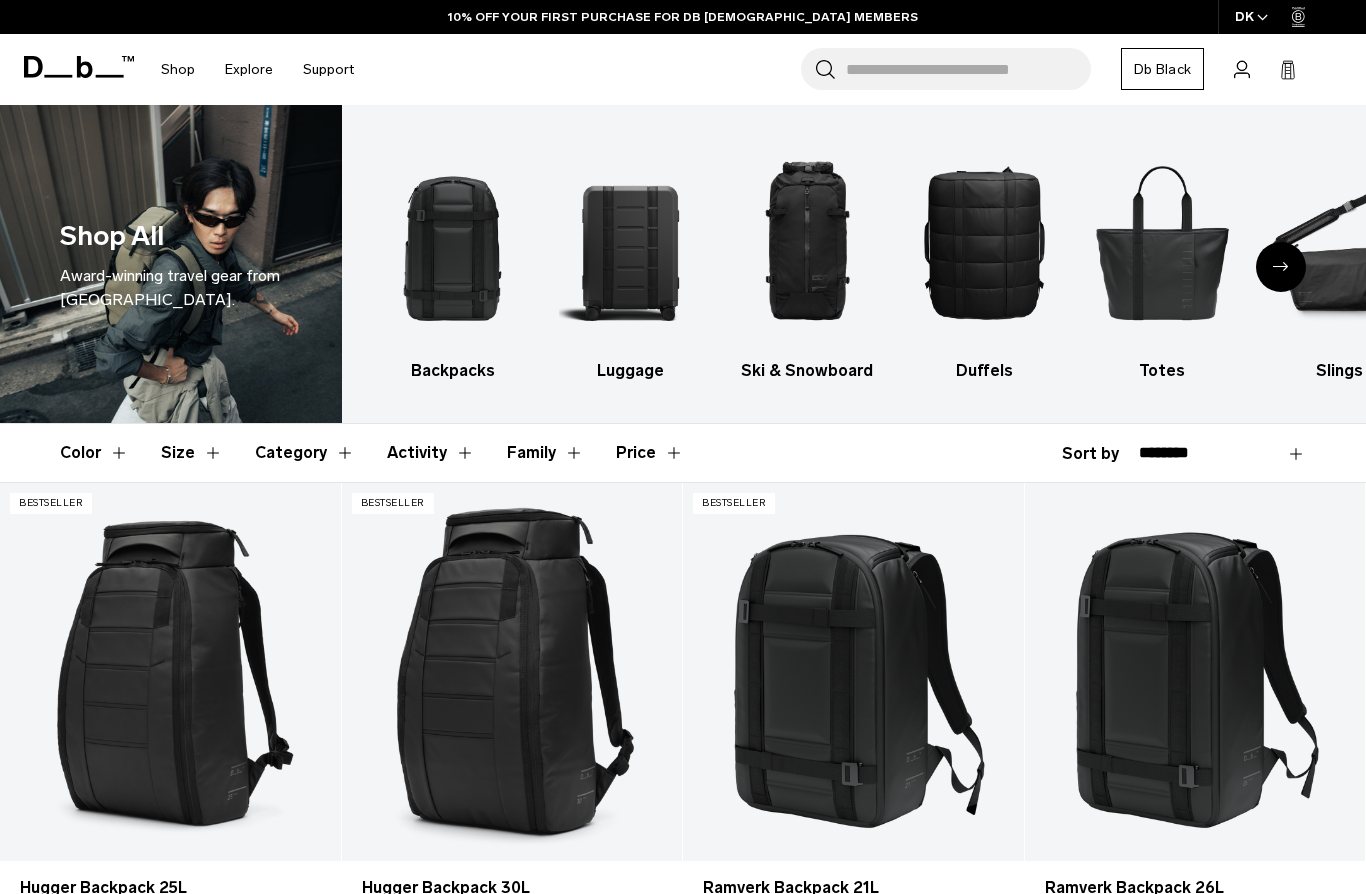 click on "Category" at bounding box center (305, 453) 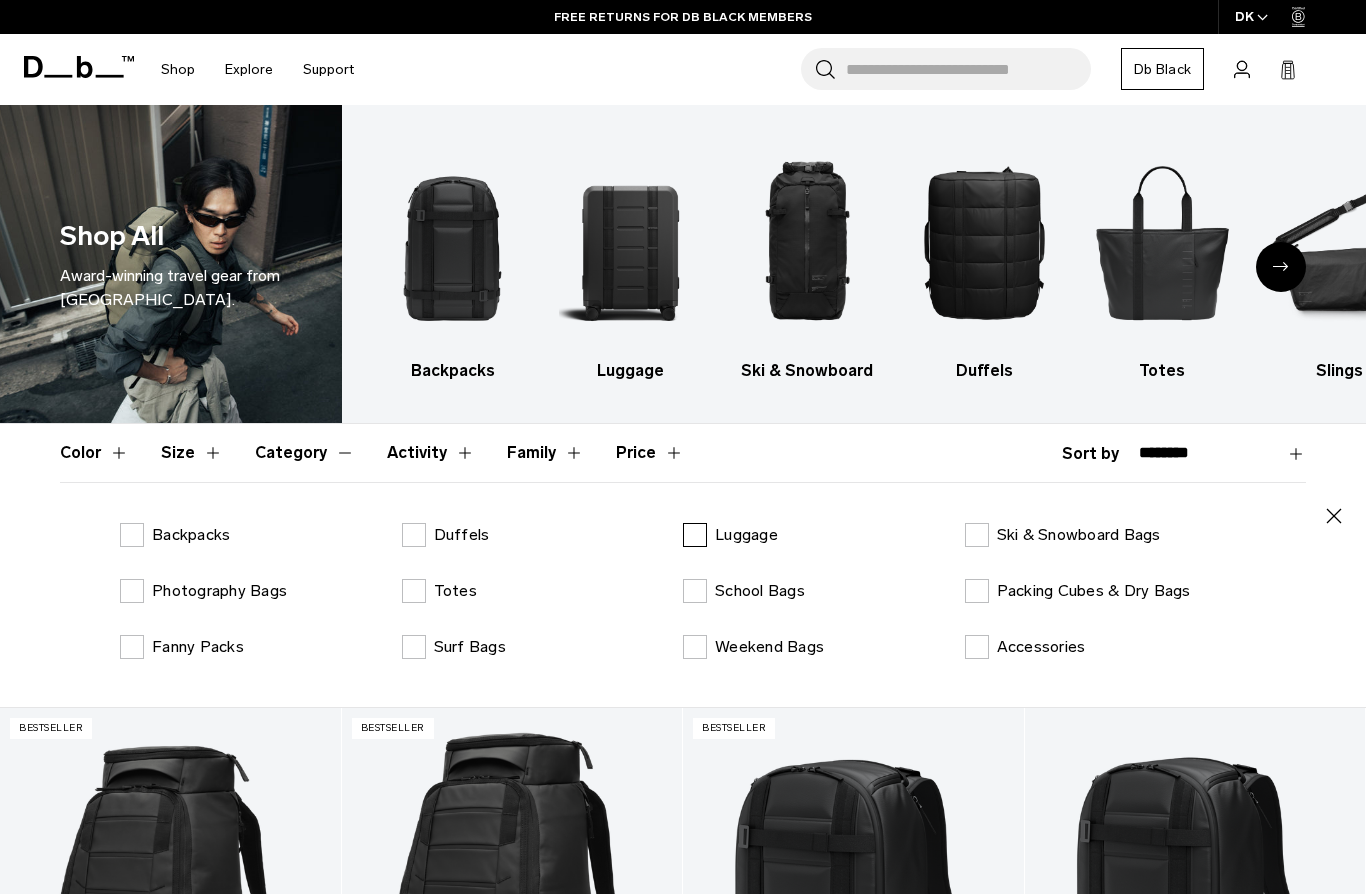 click on "Luggage" at bounding box center [746, 535] 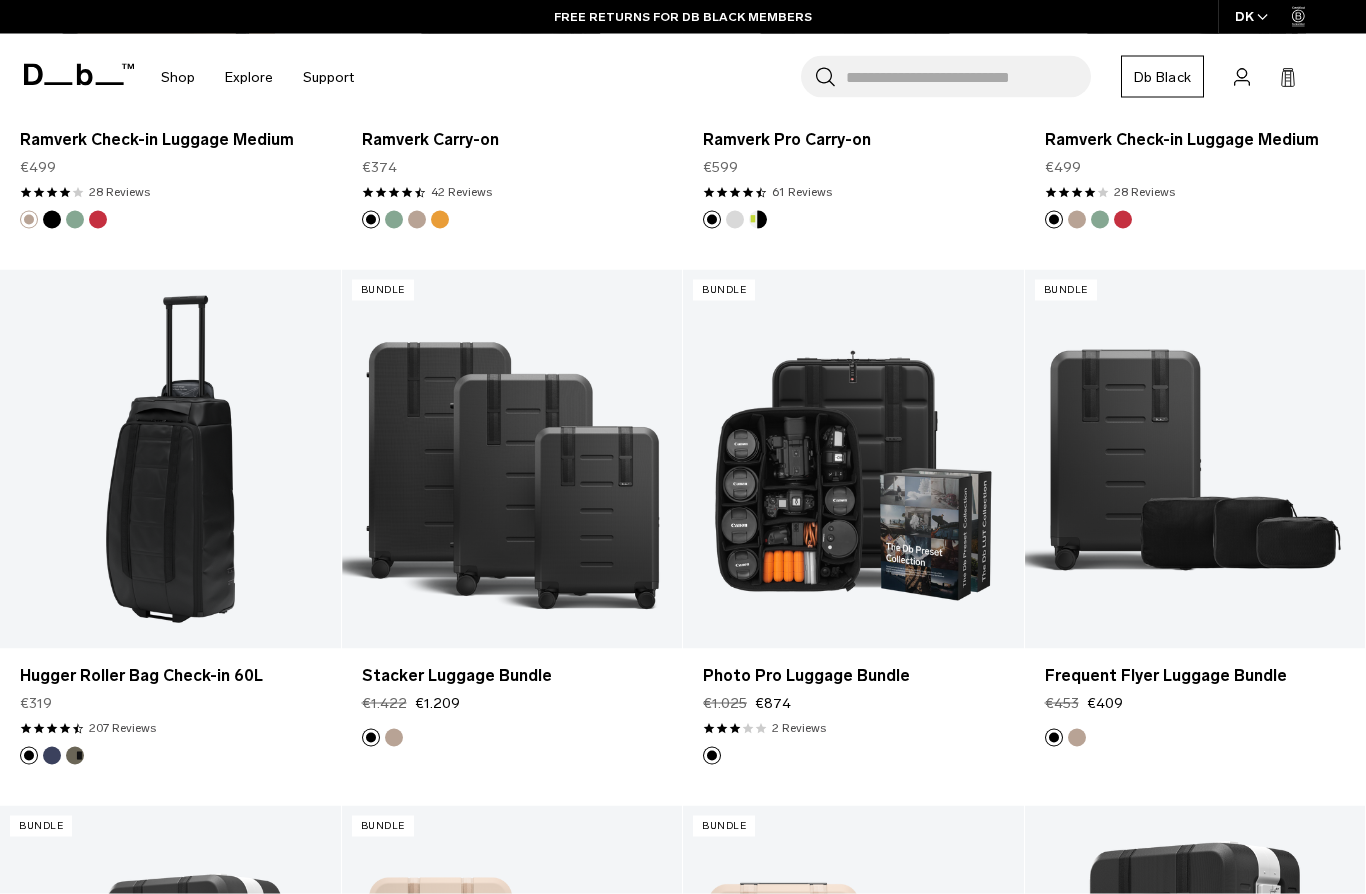 scroll, scrollTop: 2676, scrollLeft: 0, axis: vertical 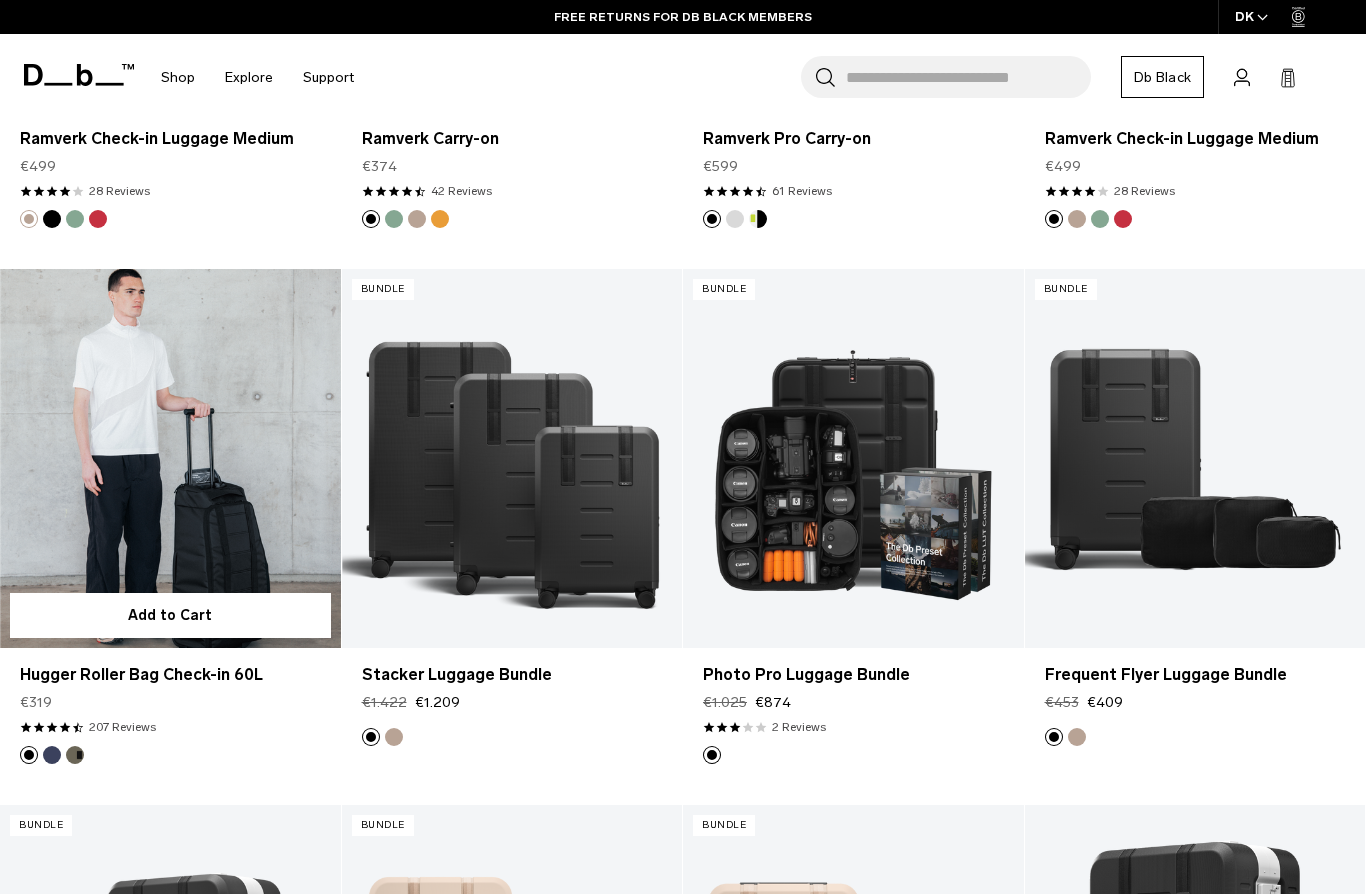 click at bounding box center [170, 458] 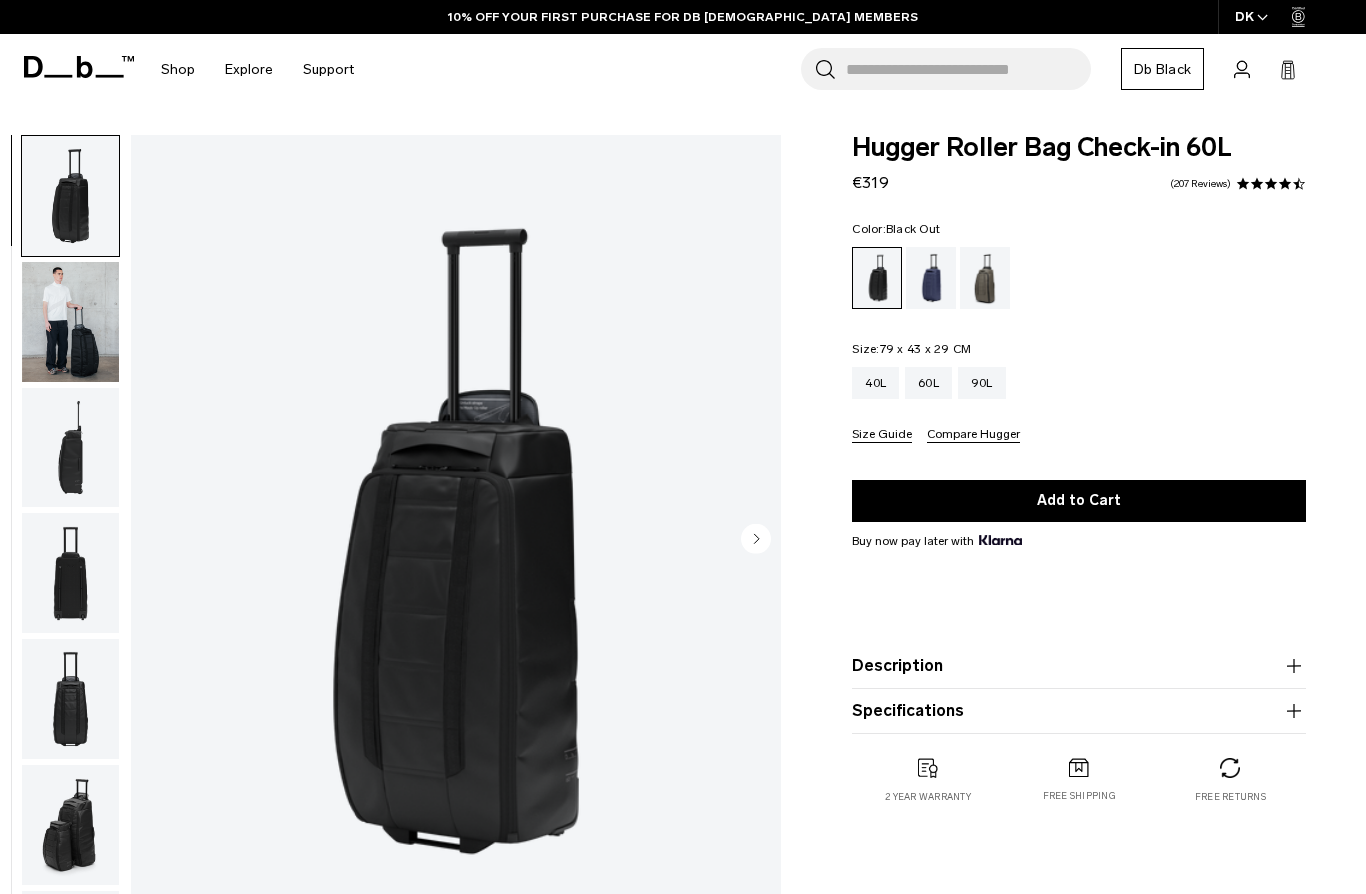 click 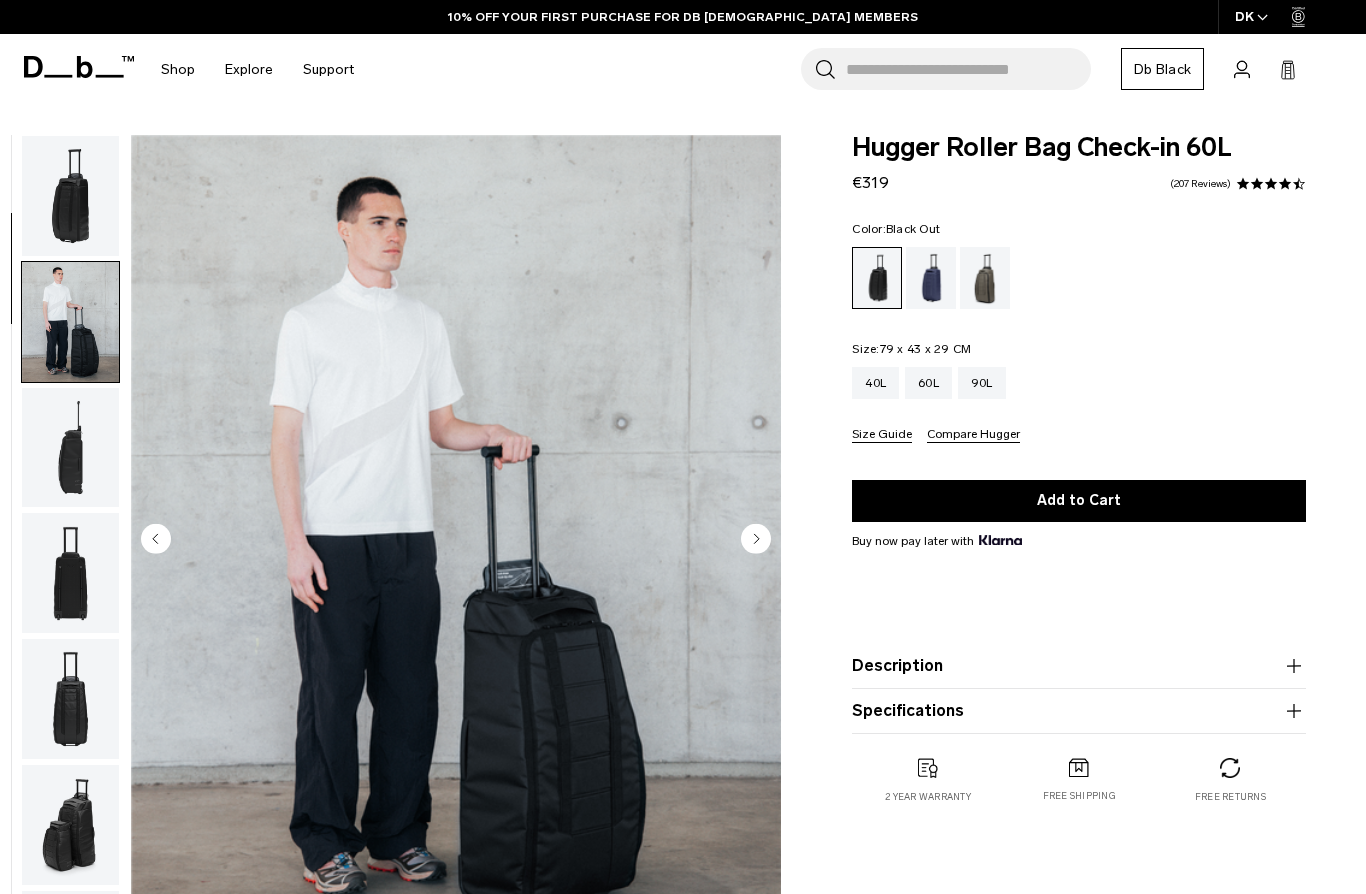 scroll, scrollTop: 0, scrollLeft: 0, axis: both 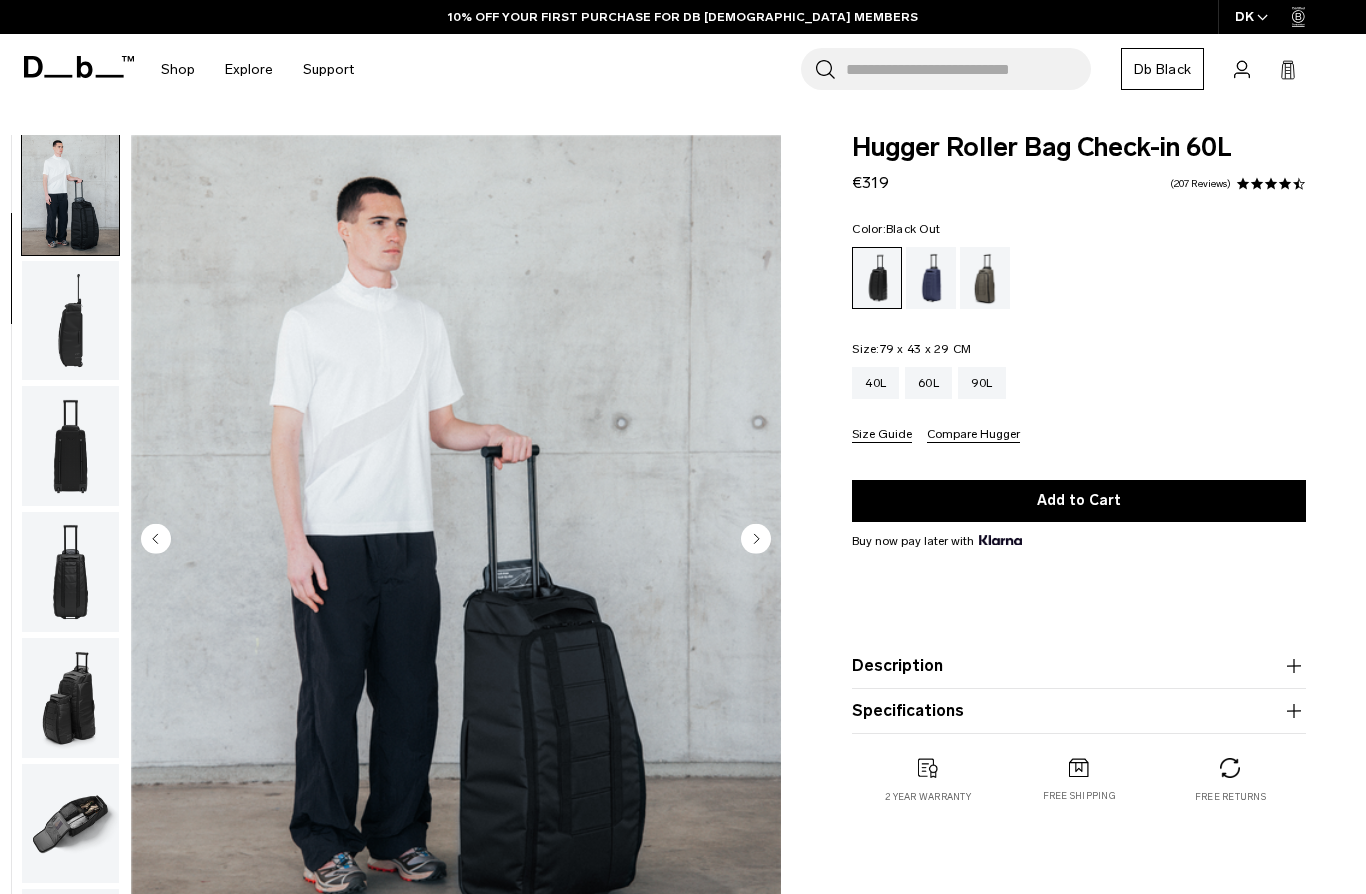 click 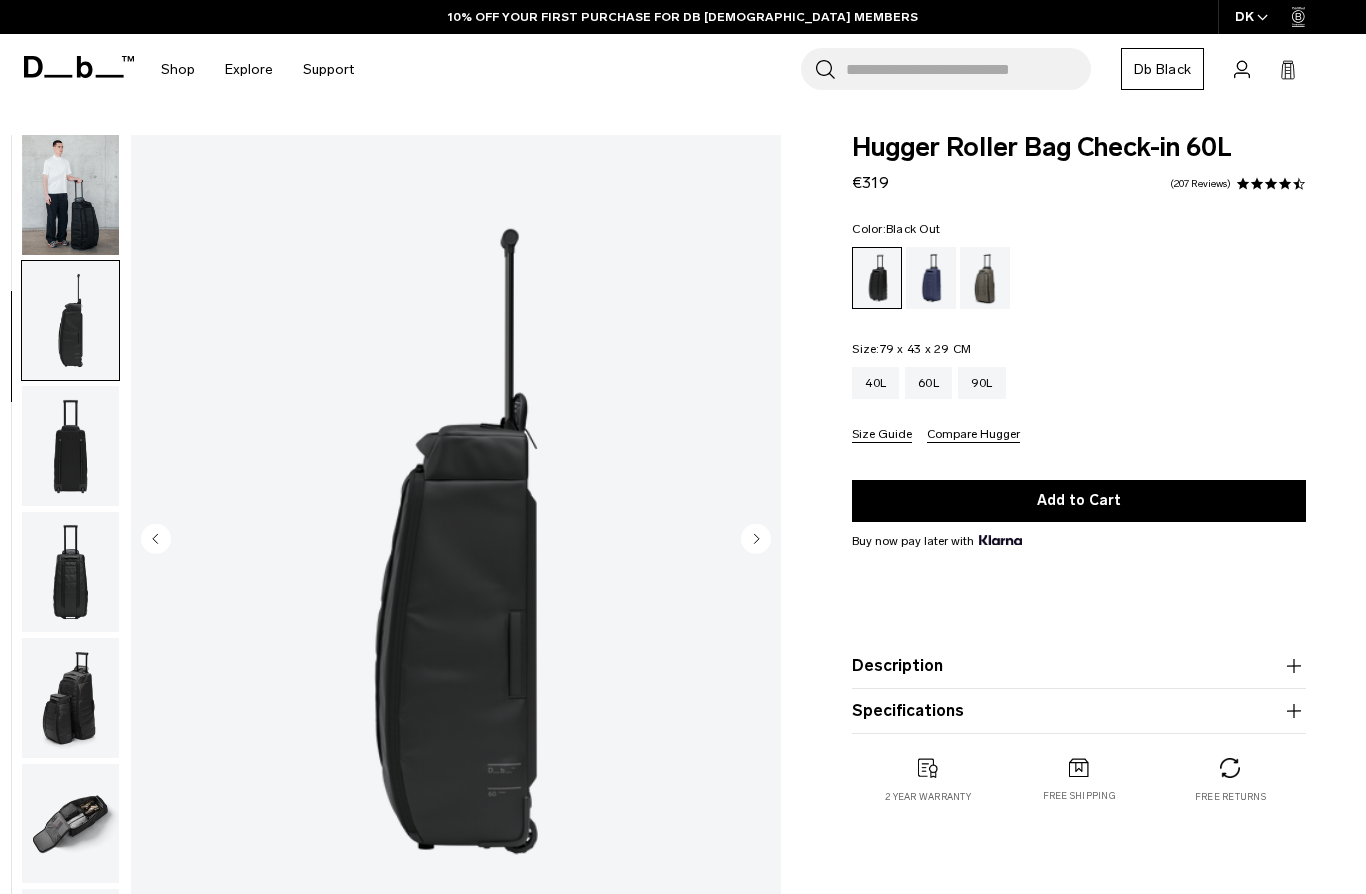 scroll, scrollTop: 237, scrollLeft: 0, axis: vertical 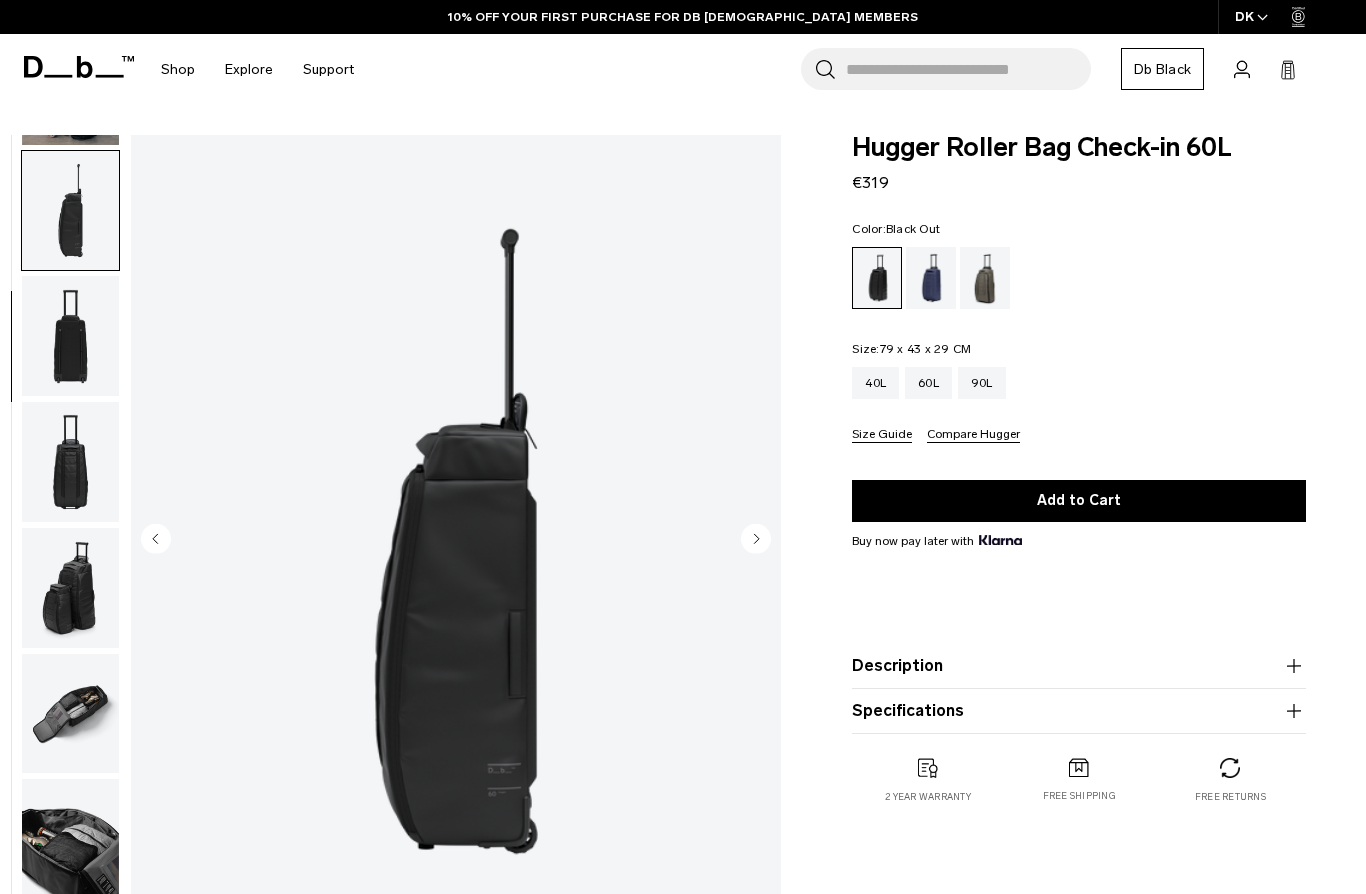 click 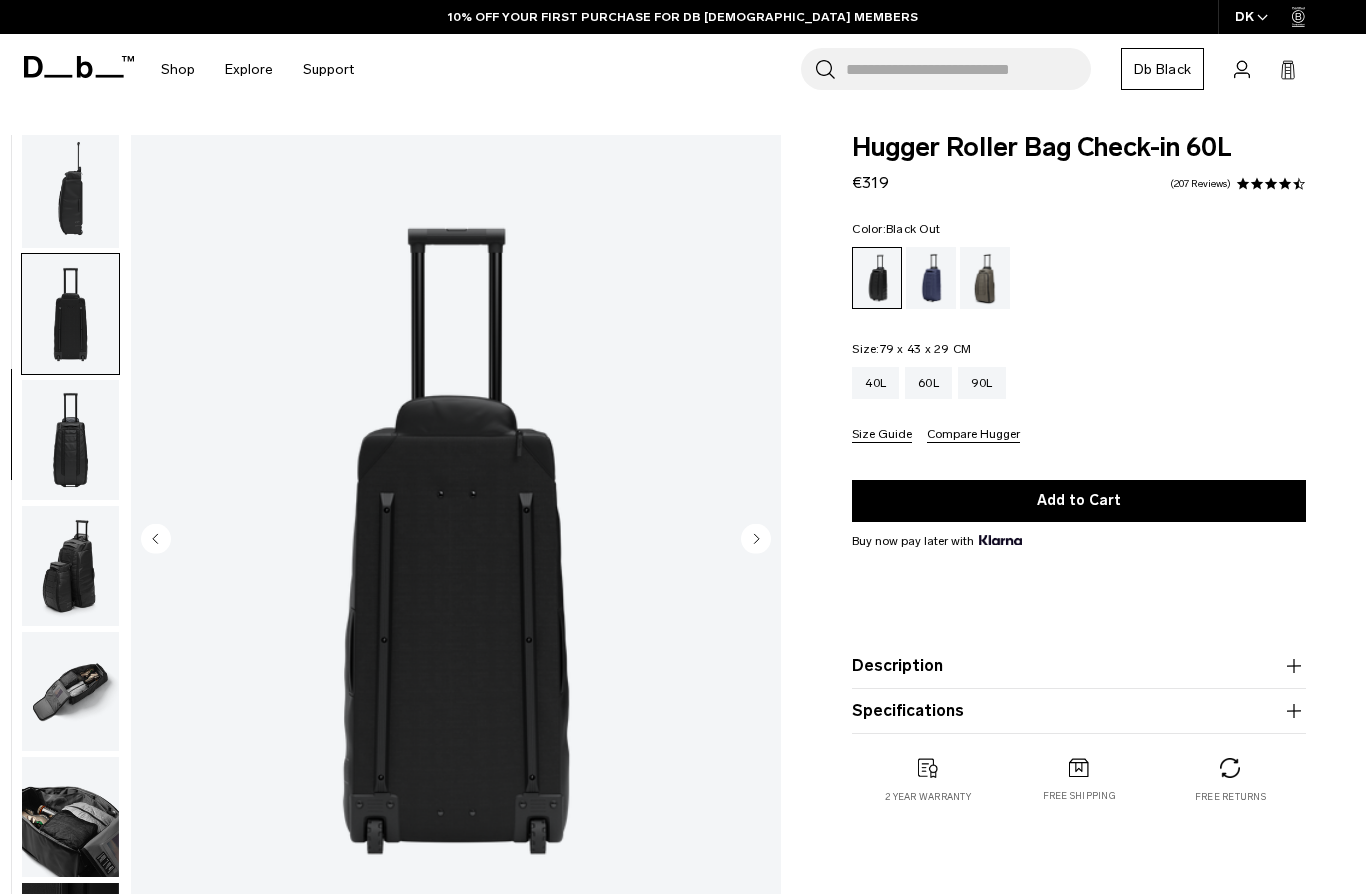 scroll, scrollTop: 382, scrollLeft: 0, axis: vertical 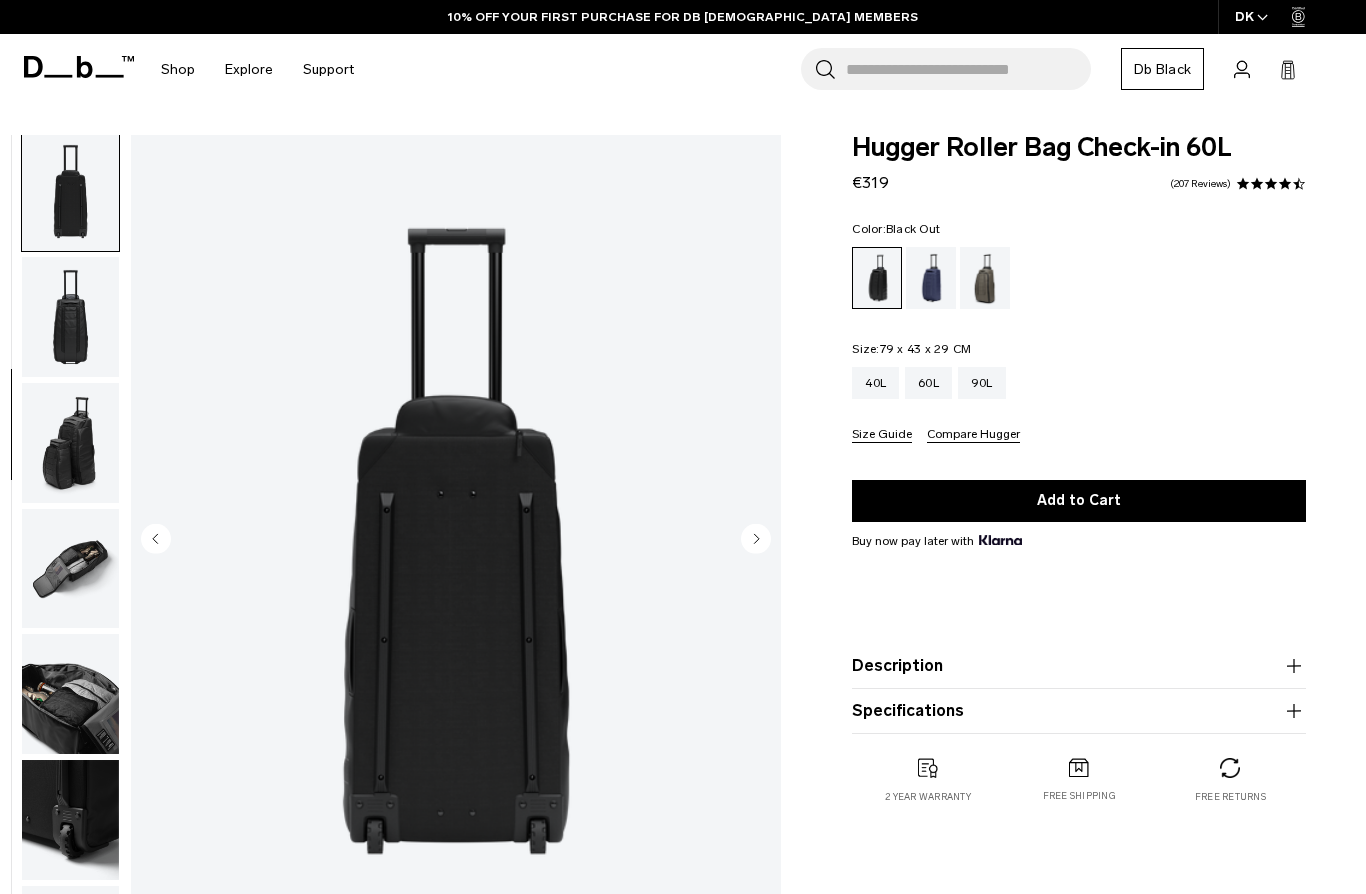 click 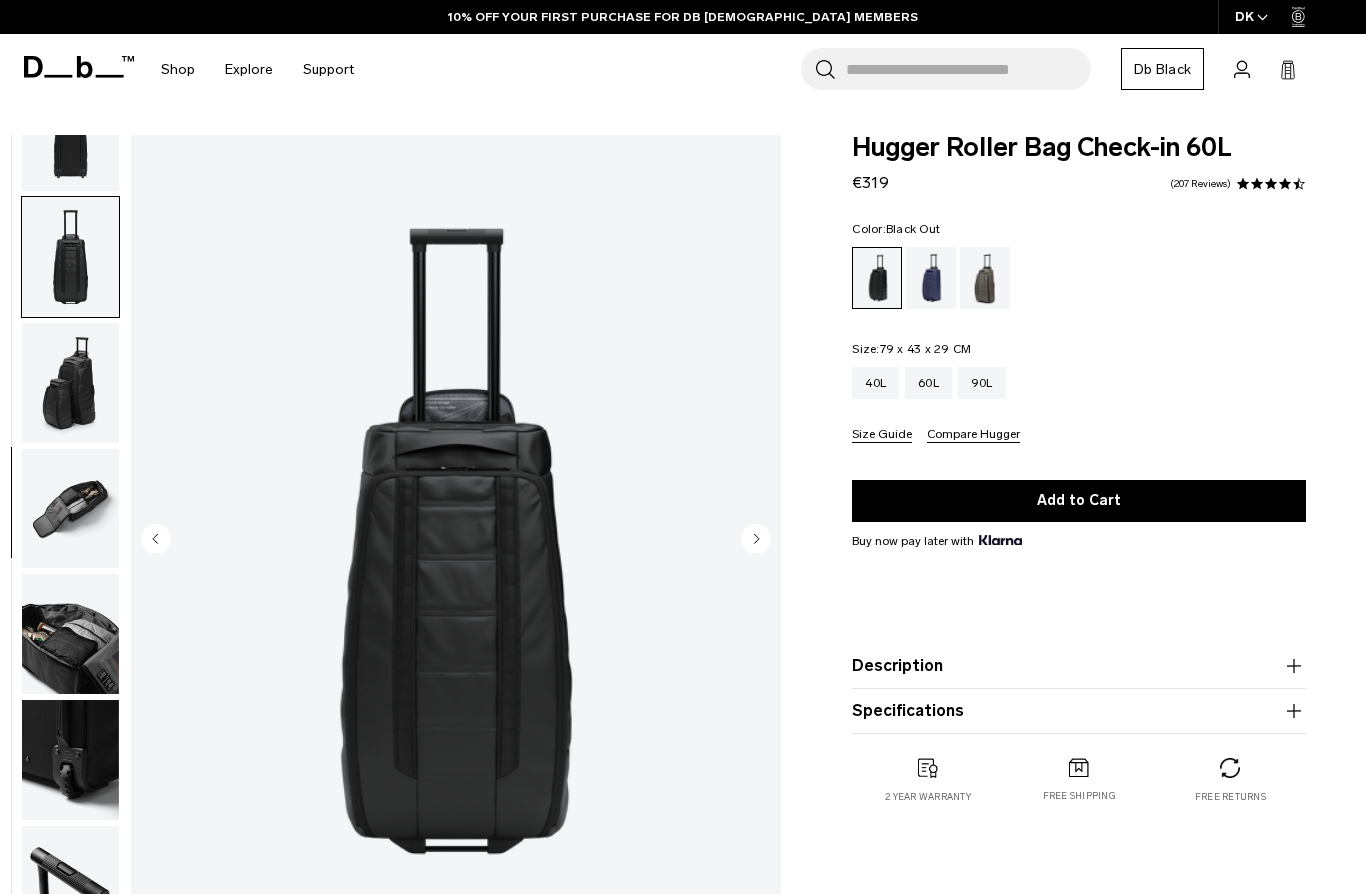 scroll, scrollTop: 456, scrollLeft: 0, axis: vertical 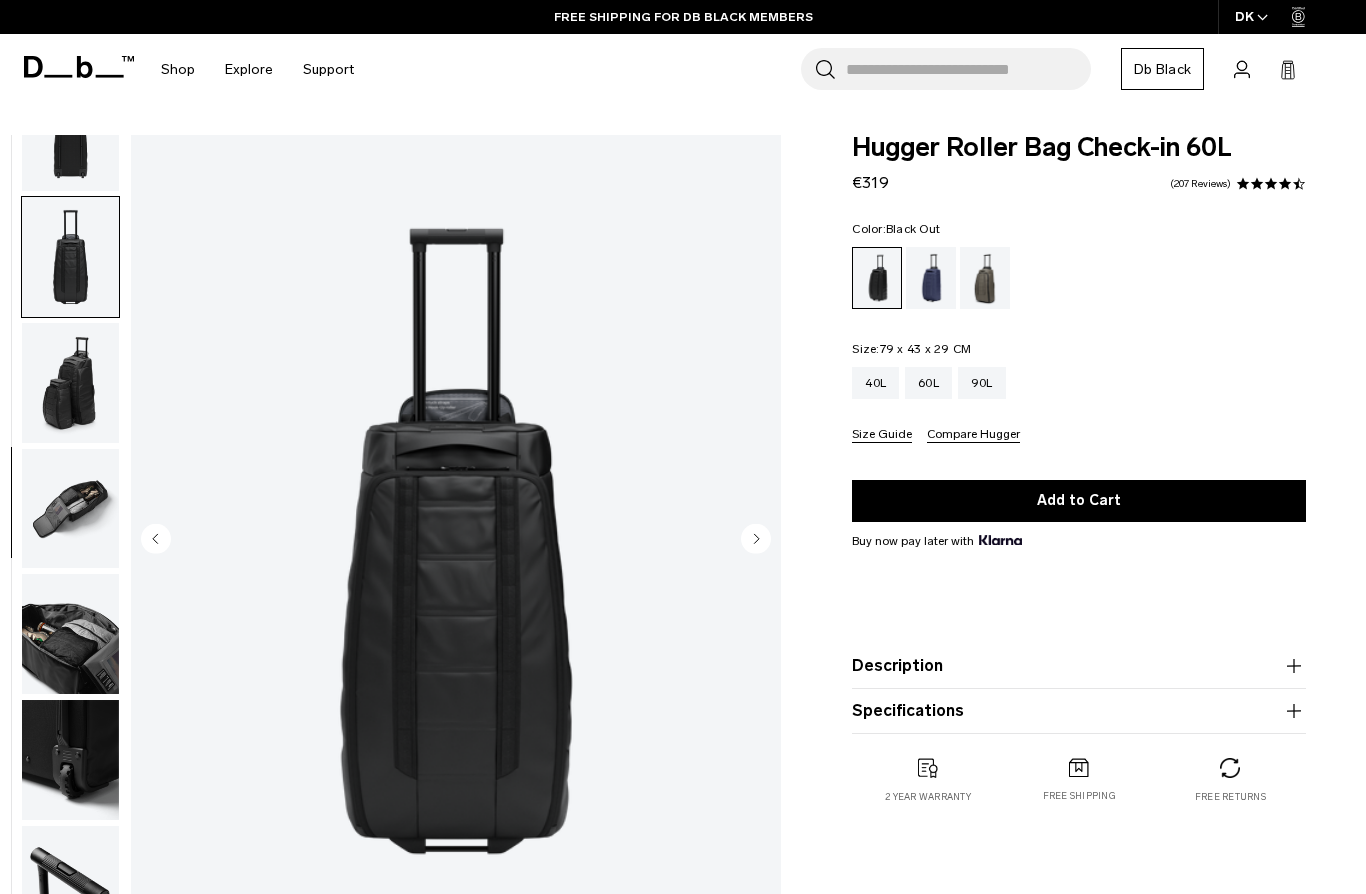 click 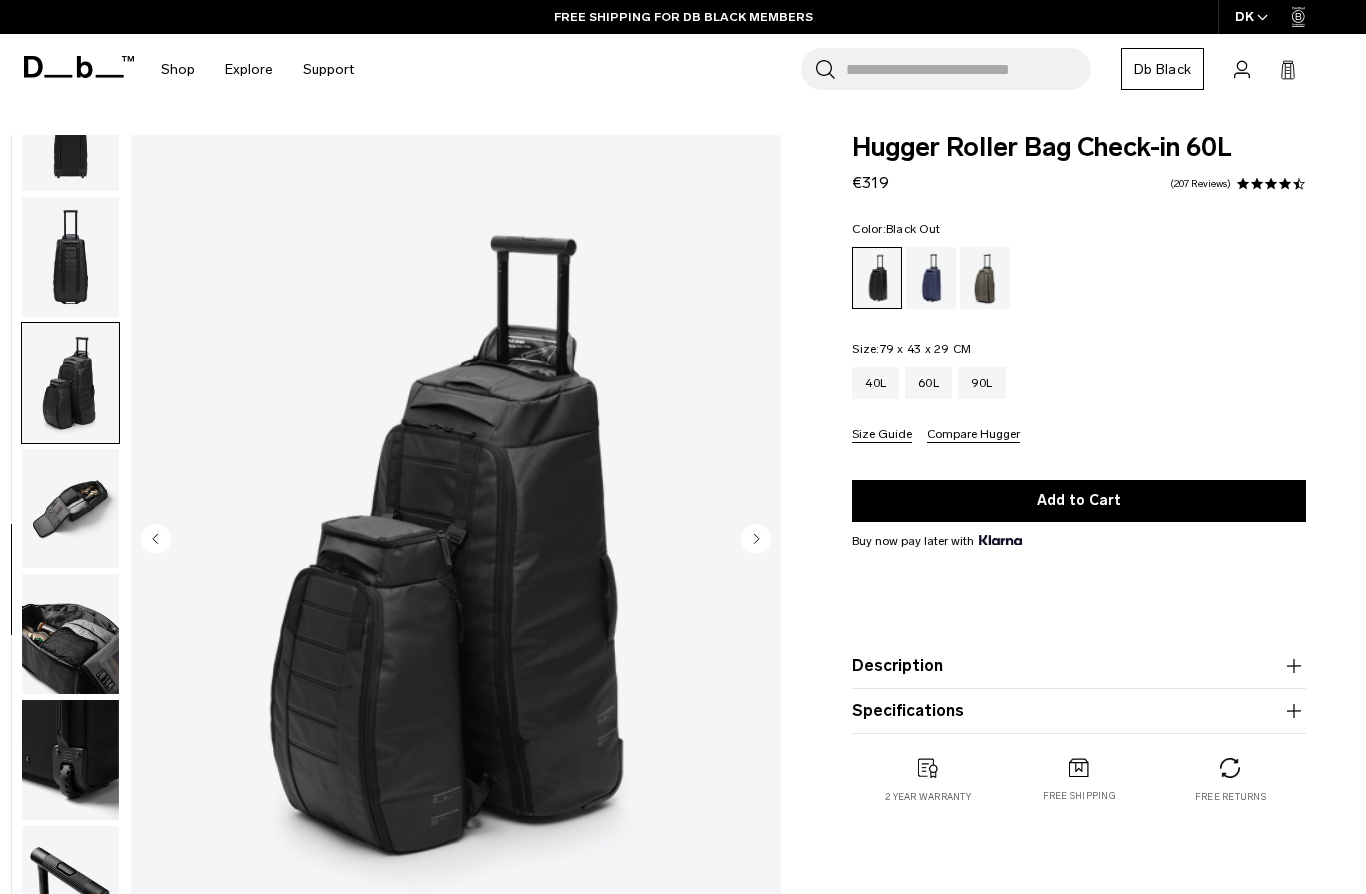 click 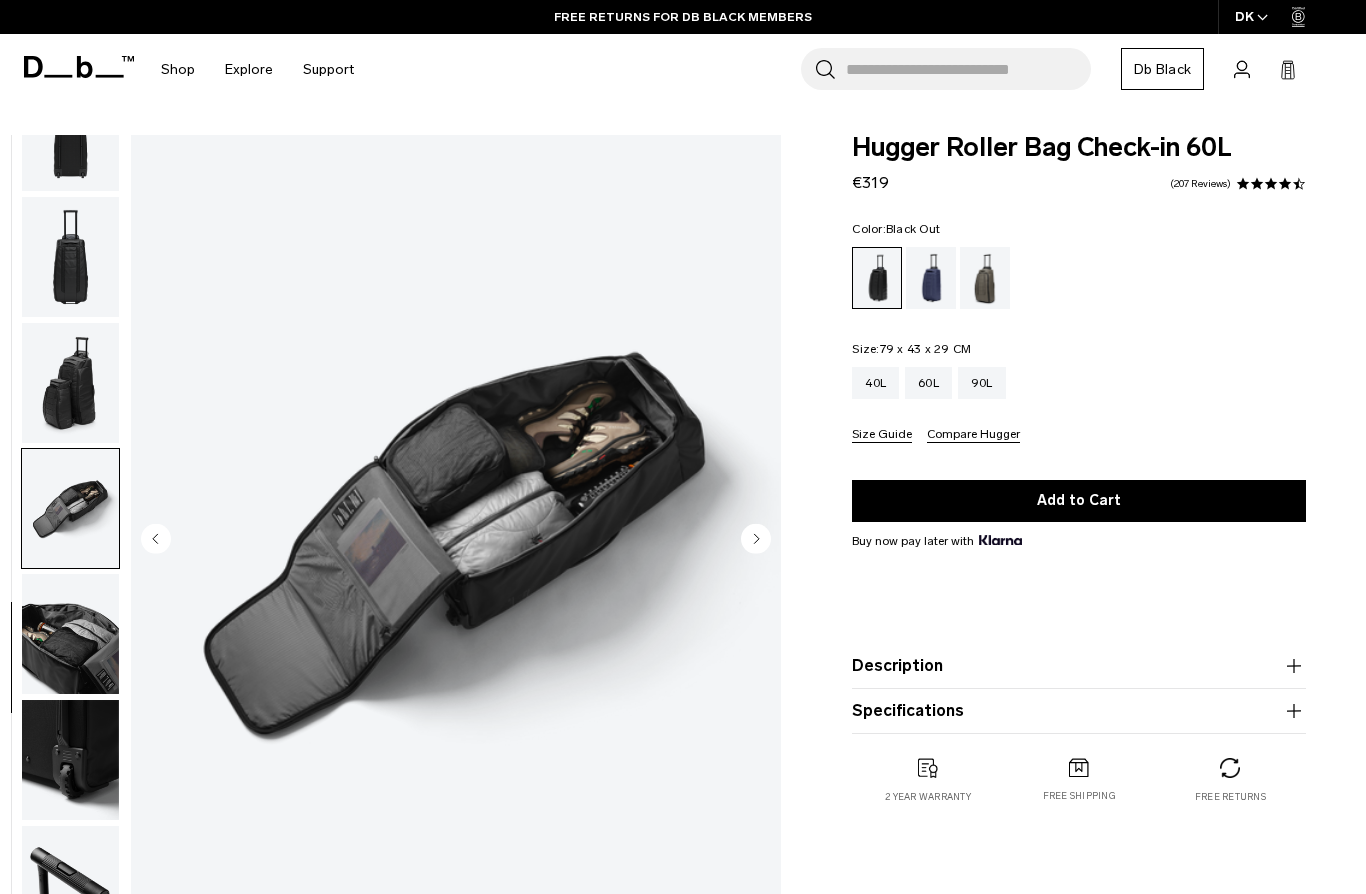 click 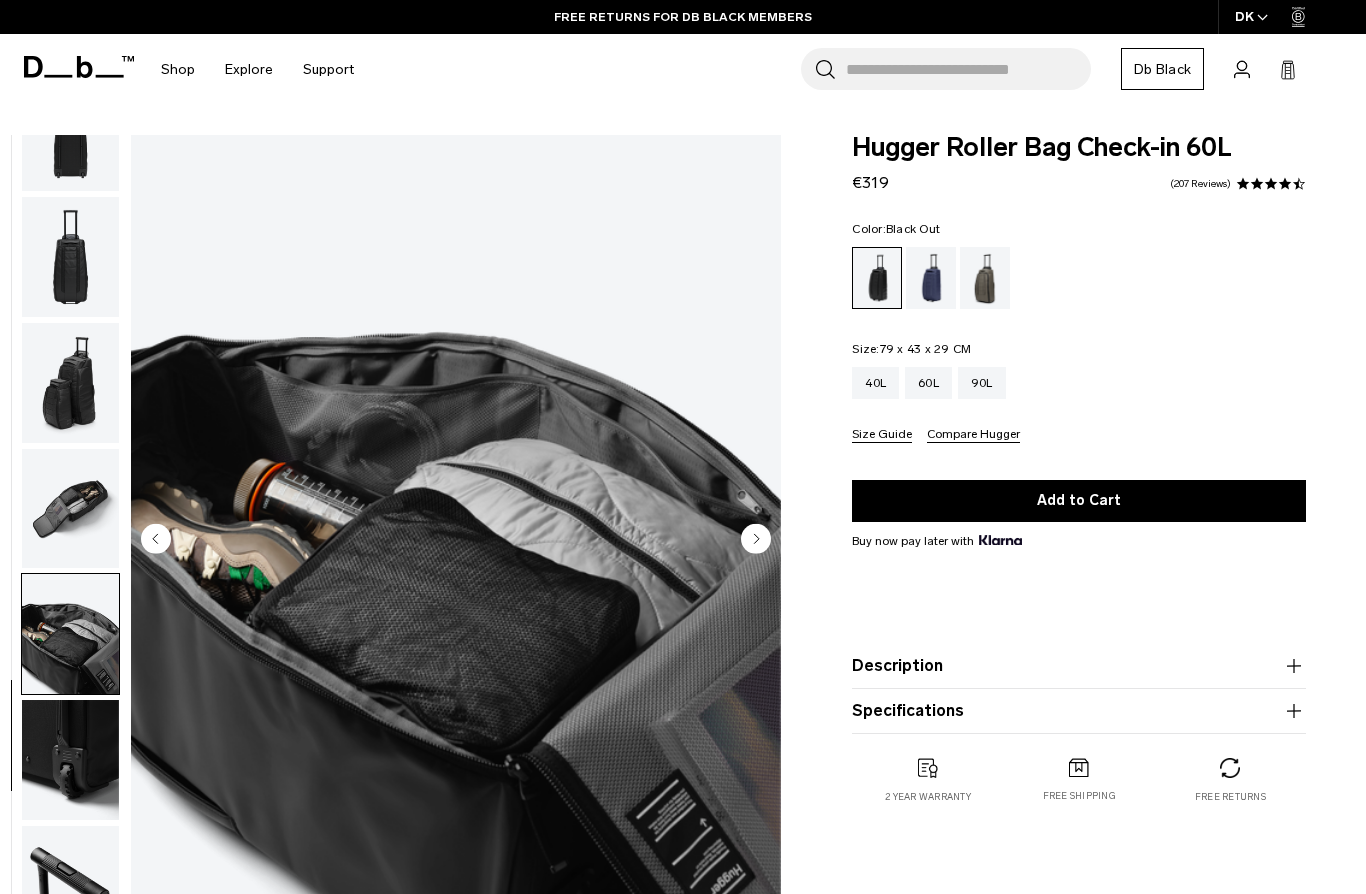 click 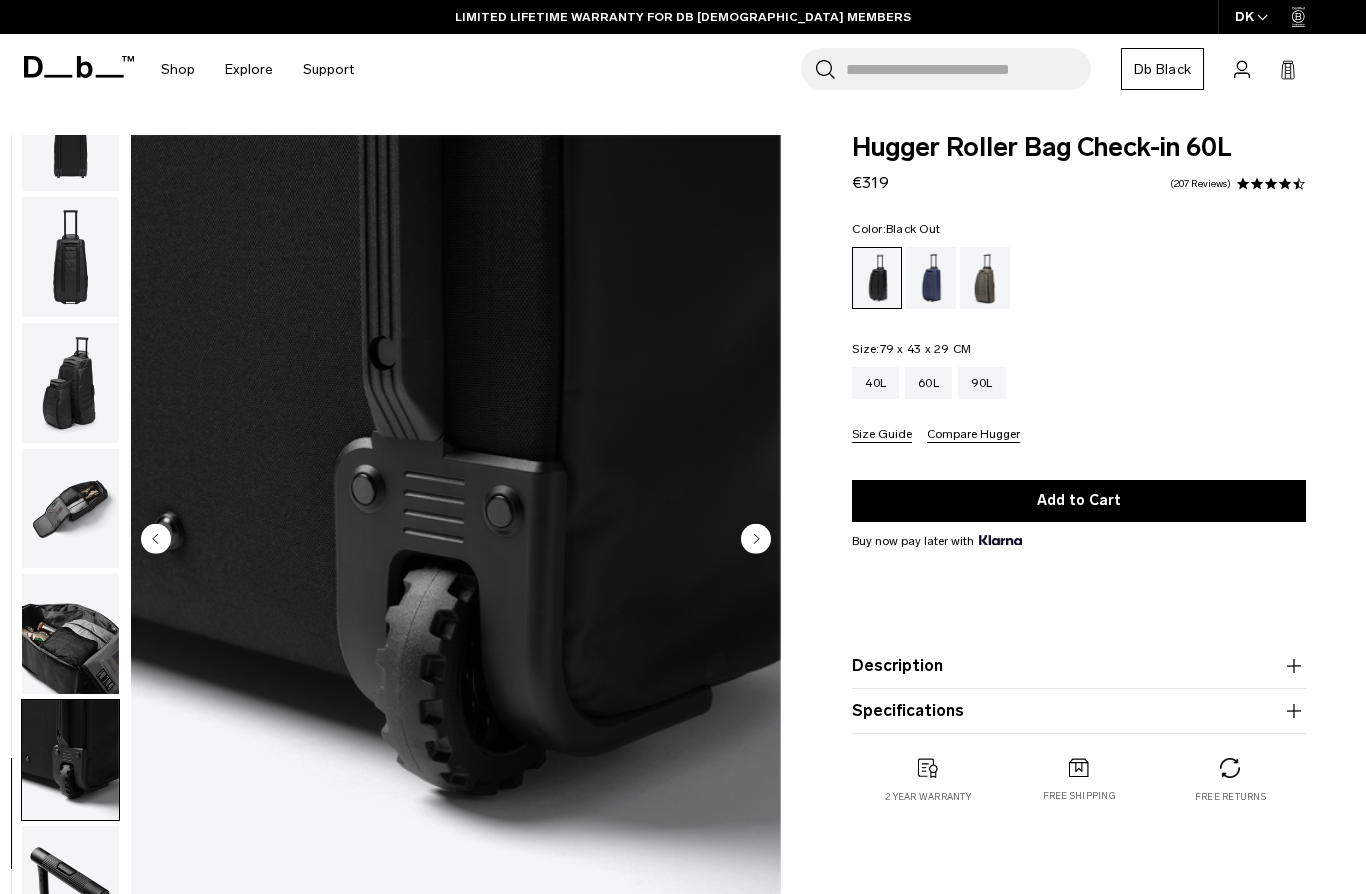 click 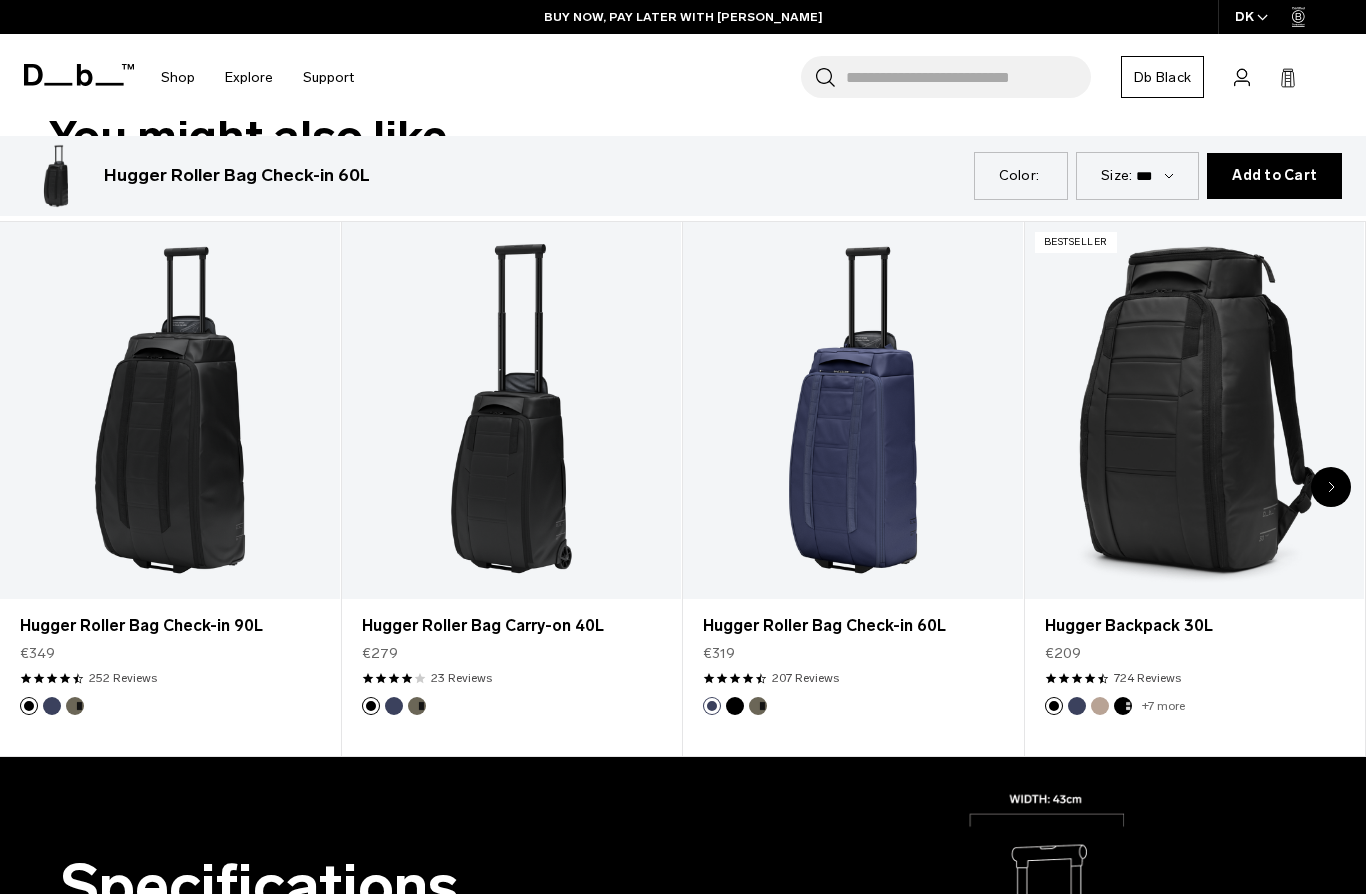 scroll, scrollTop: 941, scrollLeft: 0, axis: vertical 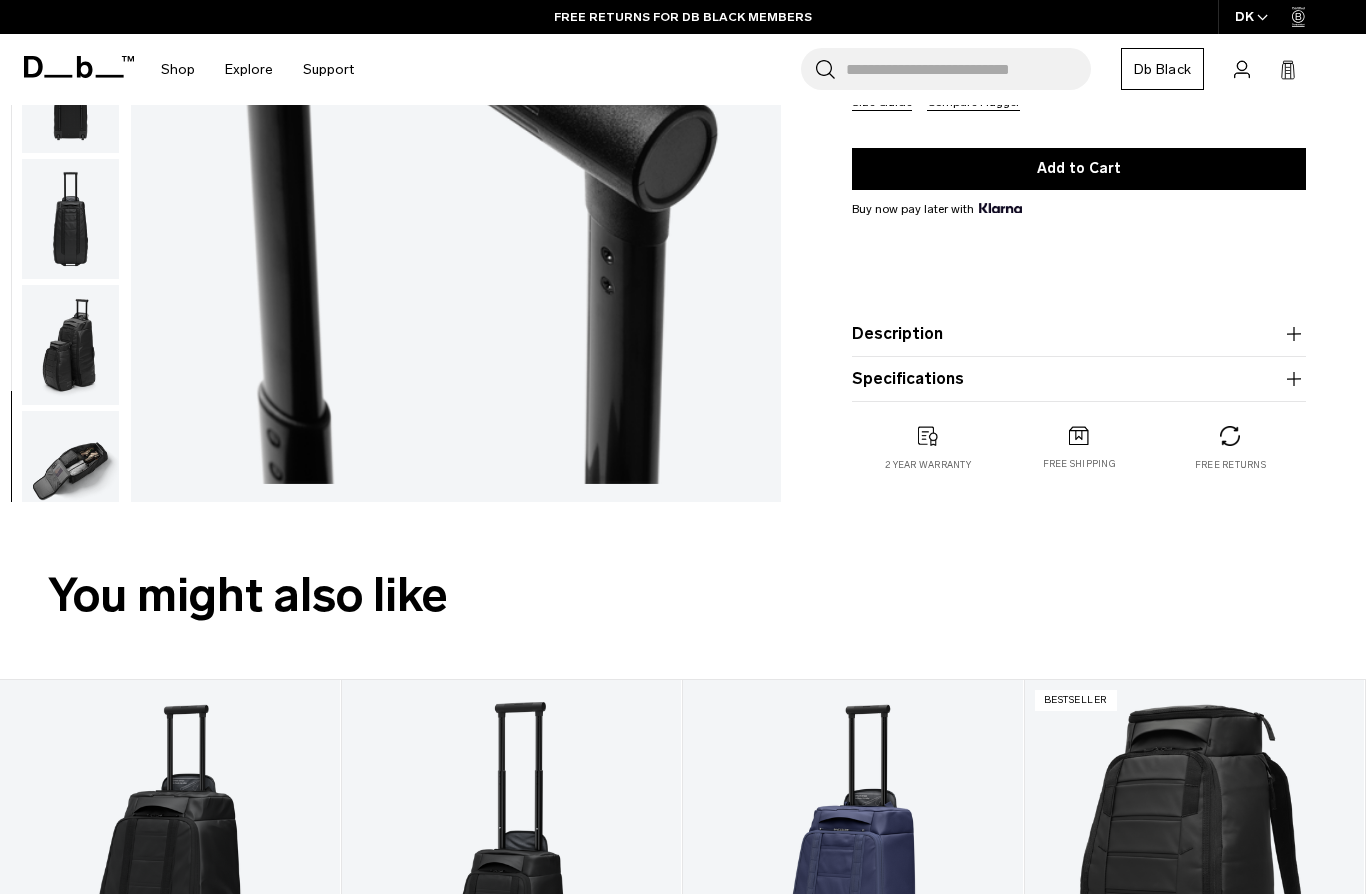 click at bounding box center [70, 471] 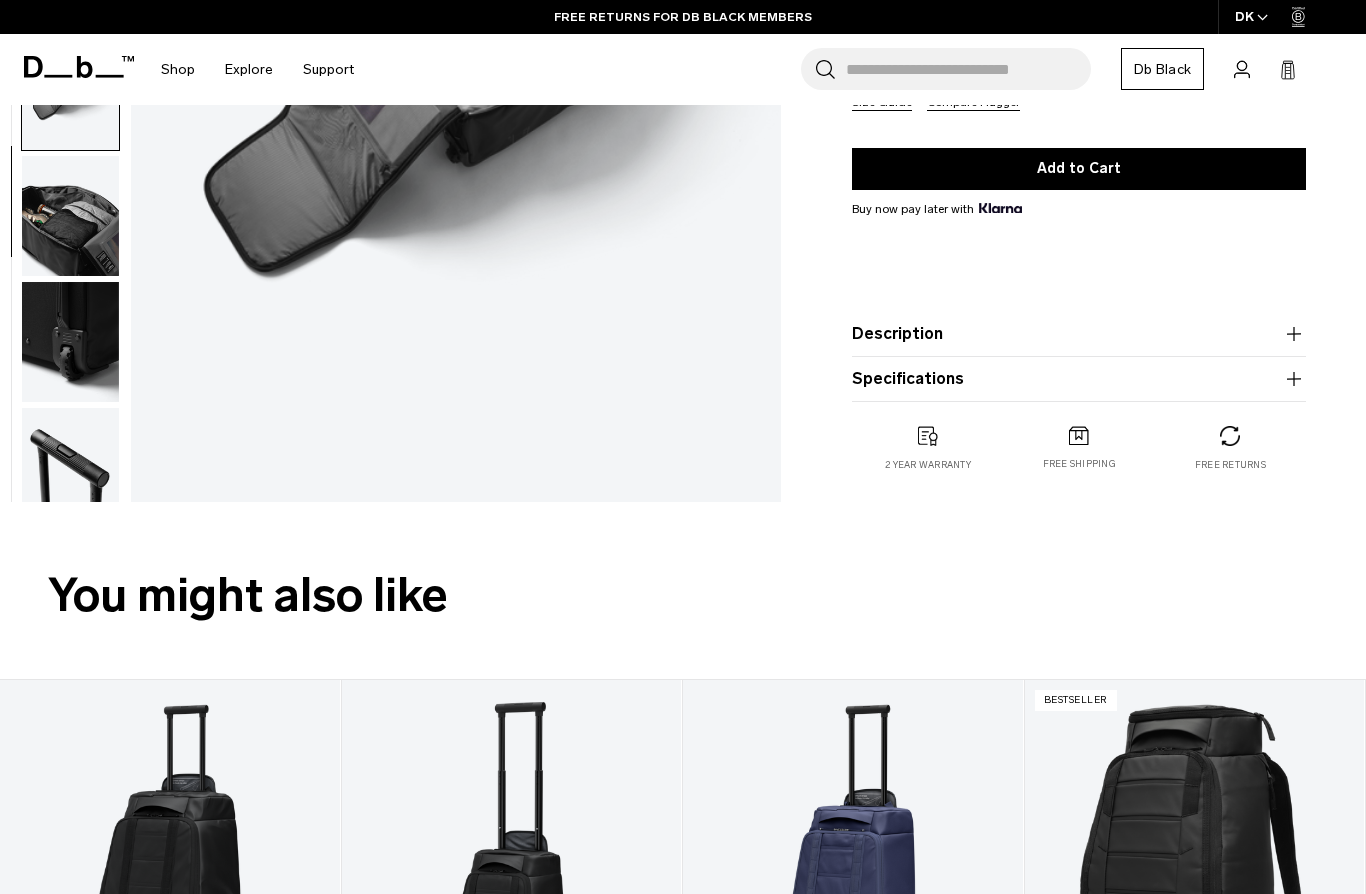 scroll, scrollTop: 421, scrollLeft: 0, axis: vertical 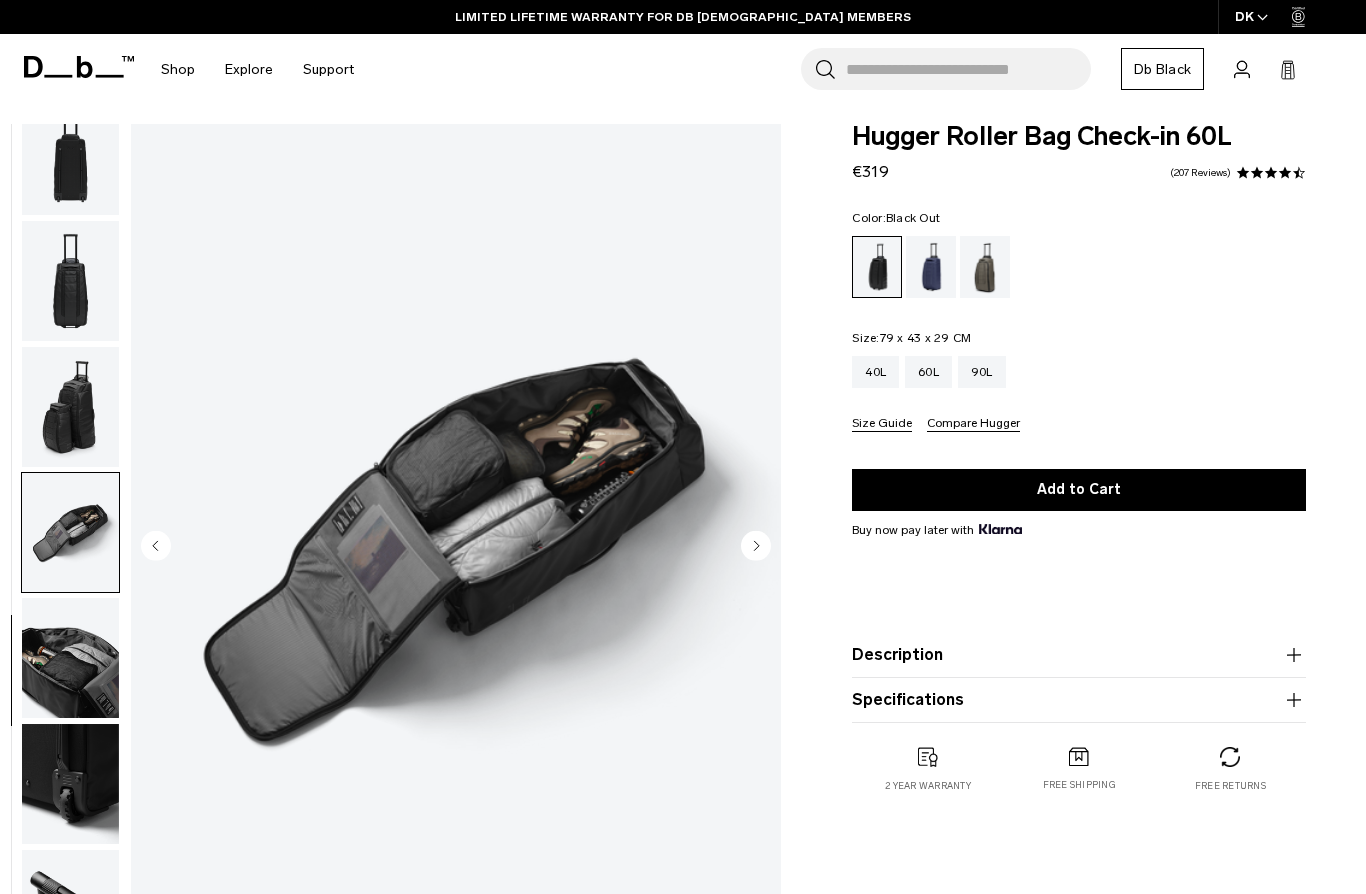 click at bounding box center [70, 533] 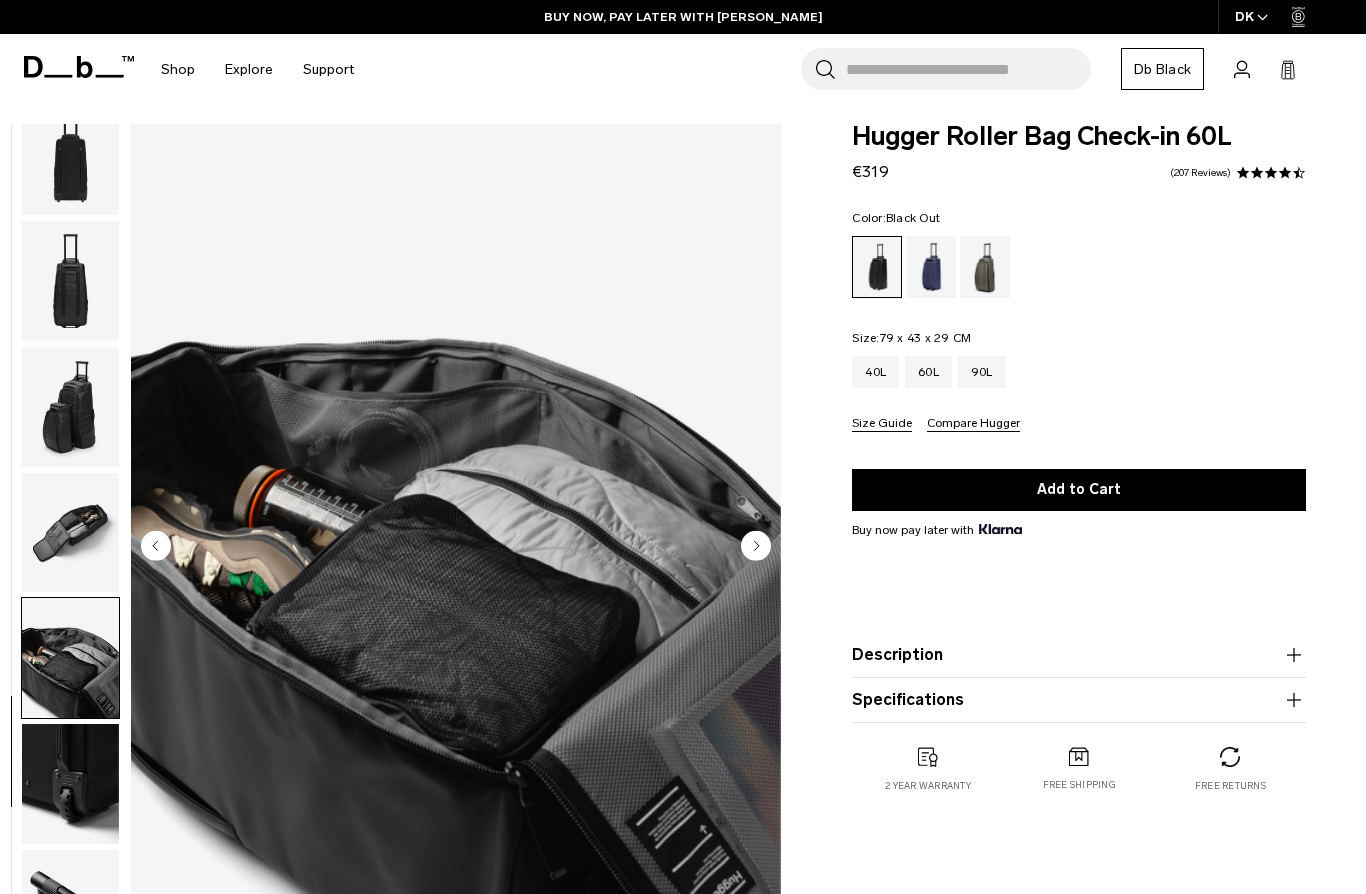 click at bounding box center [70, 281] 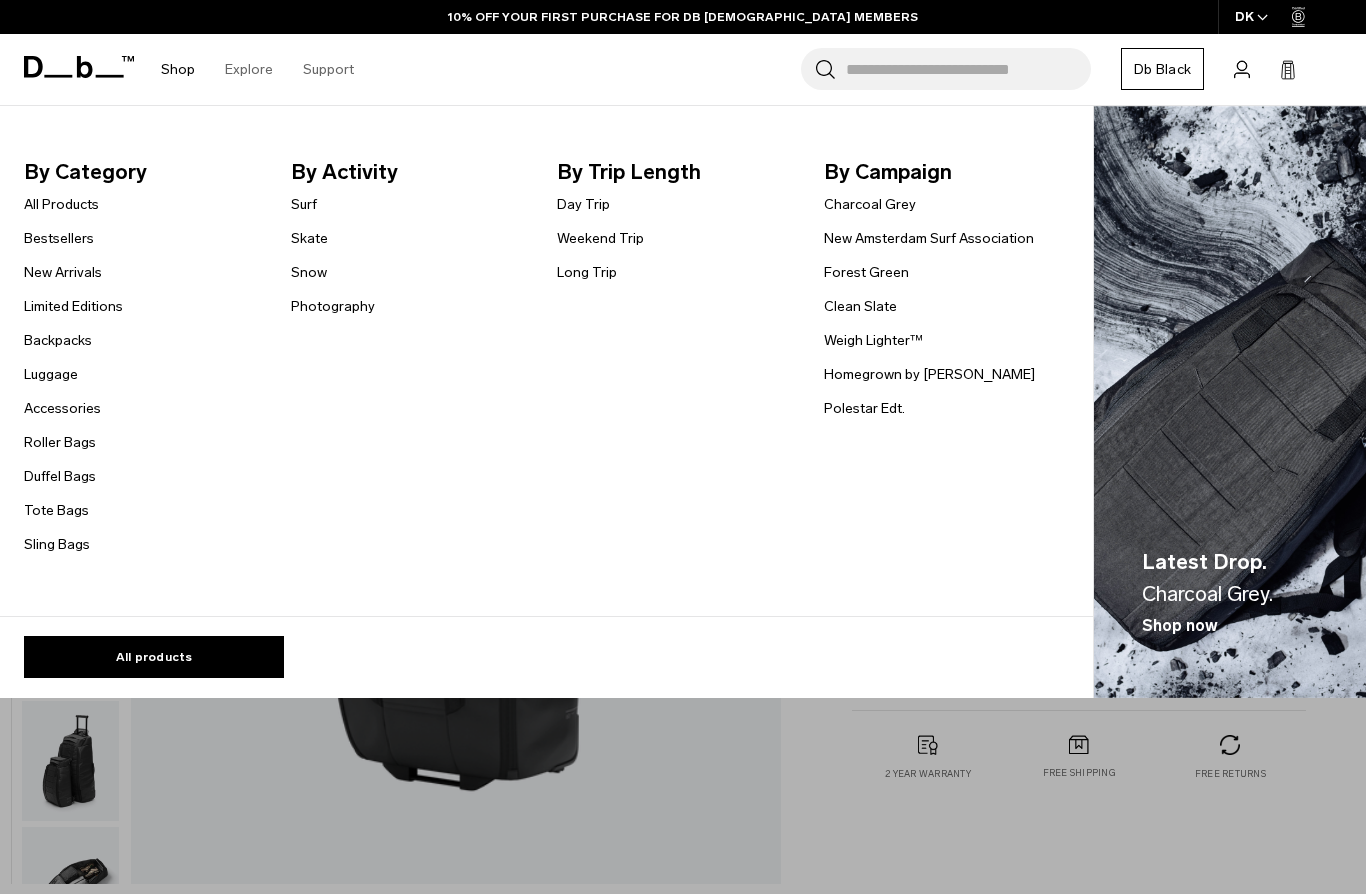 scroll, scrollTop: 64, scrollLeft: 0, axis: vertical 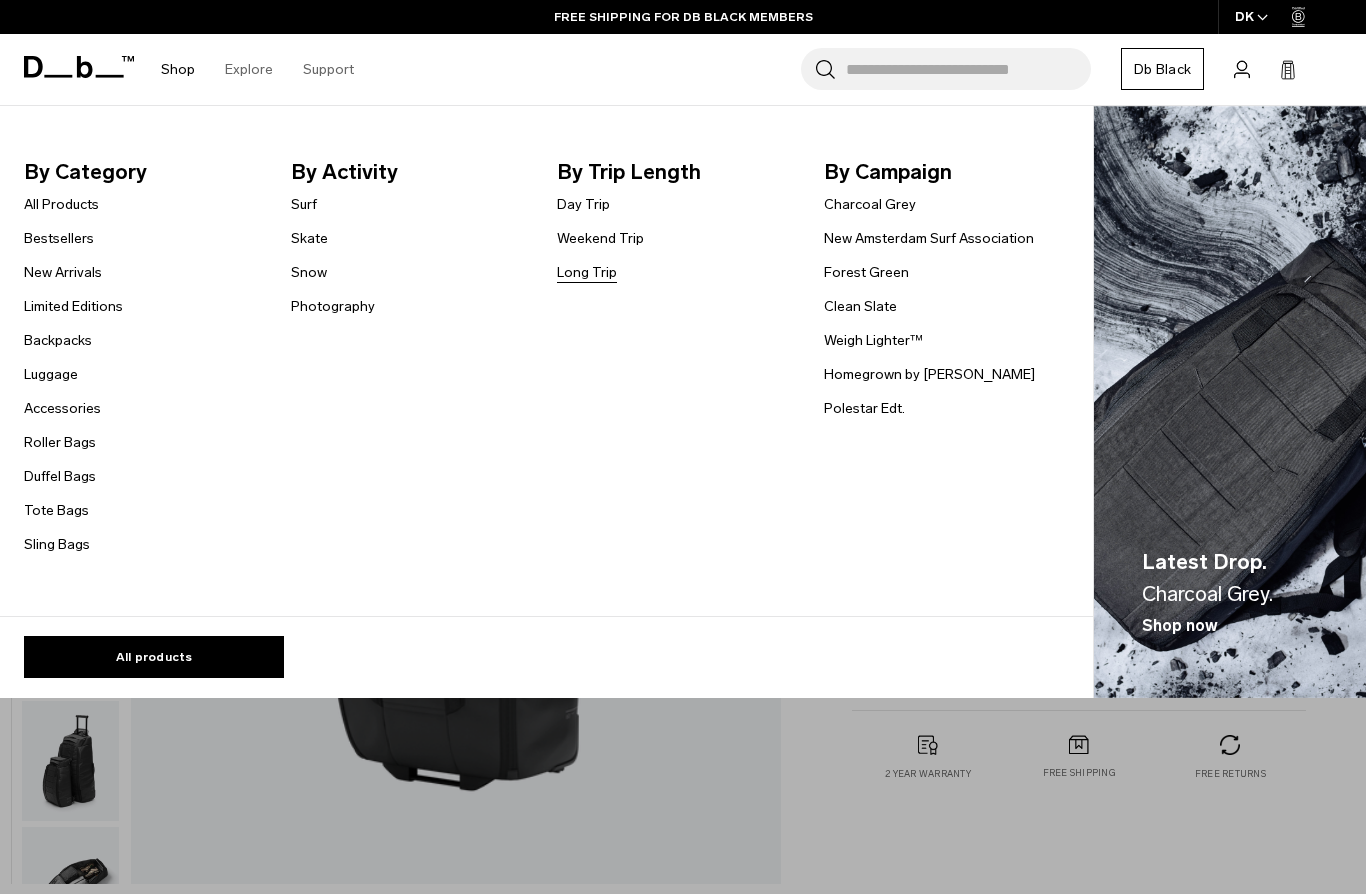 click on "Long Trip" at bounding box center (587, 272) 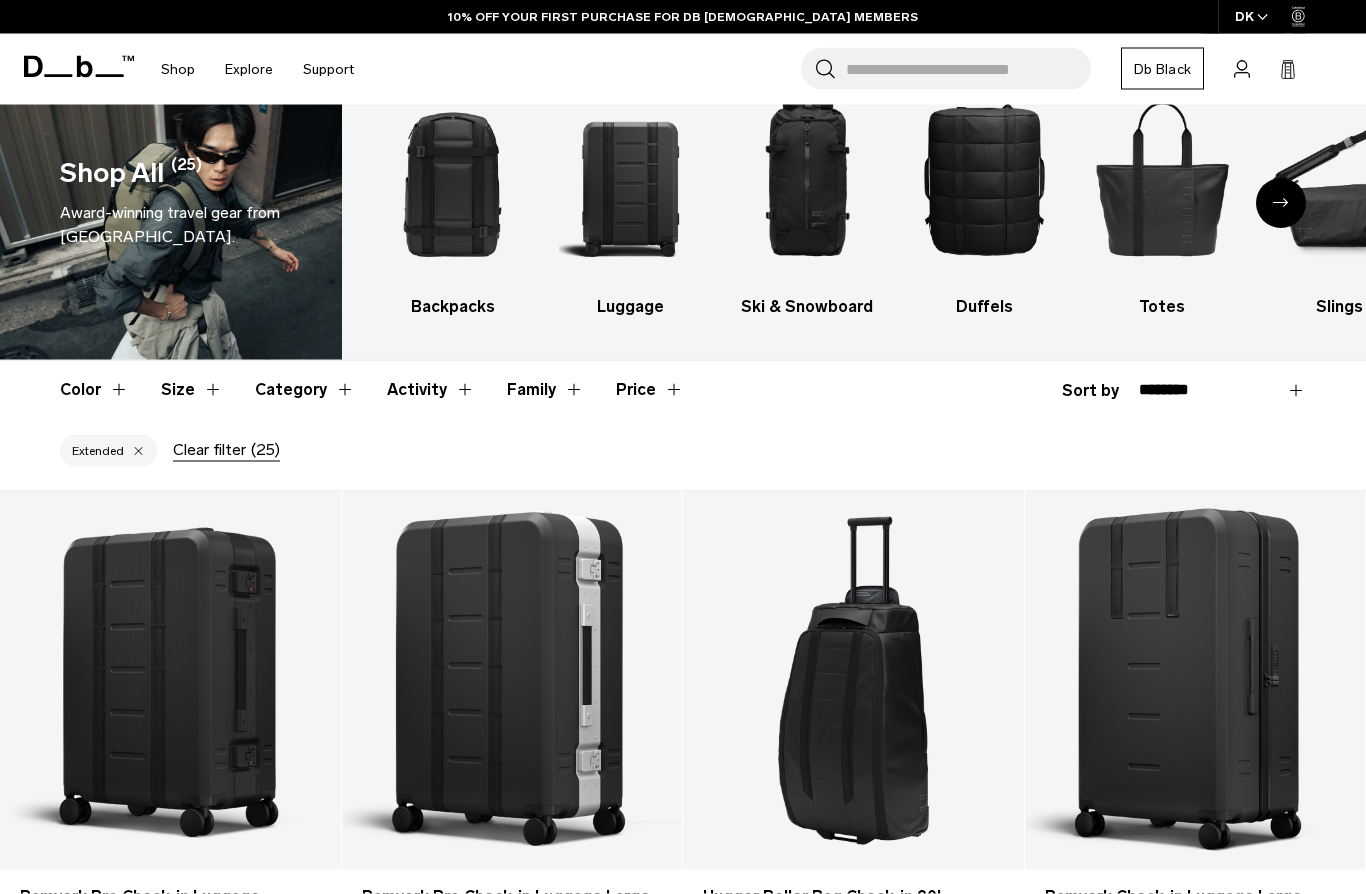 scroll, scrollTop: 88, scrollLeft: 0, axis: vertical 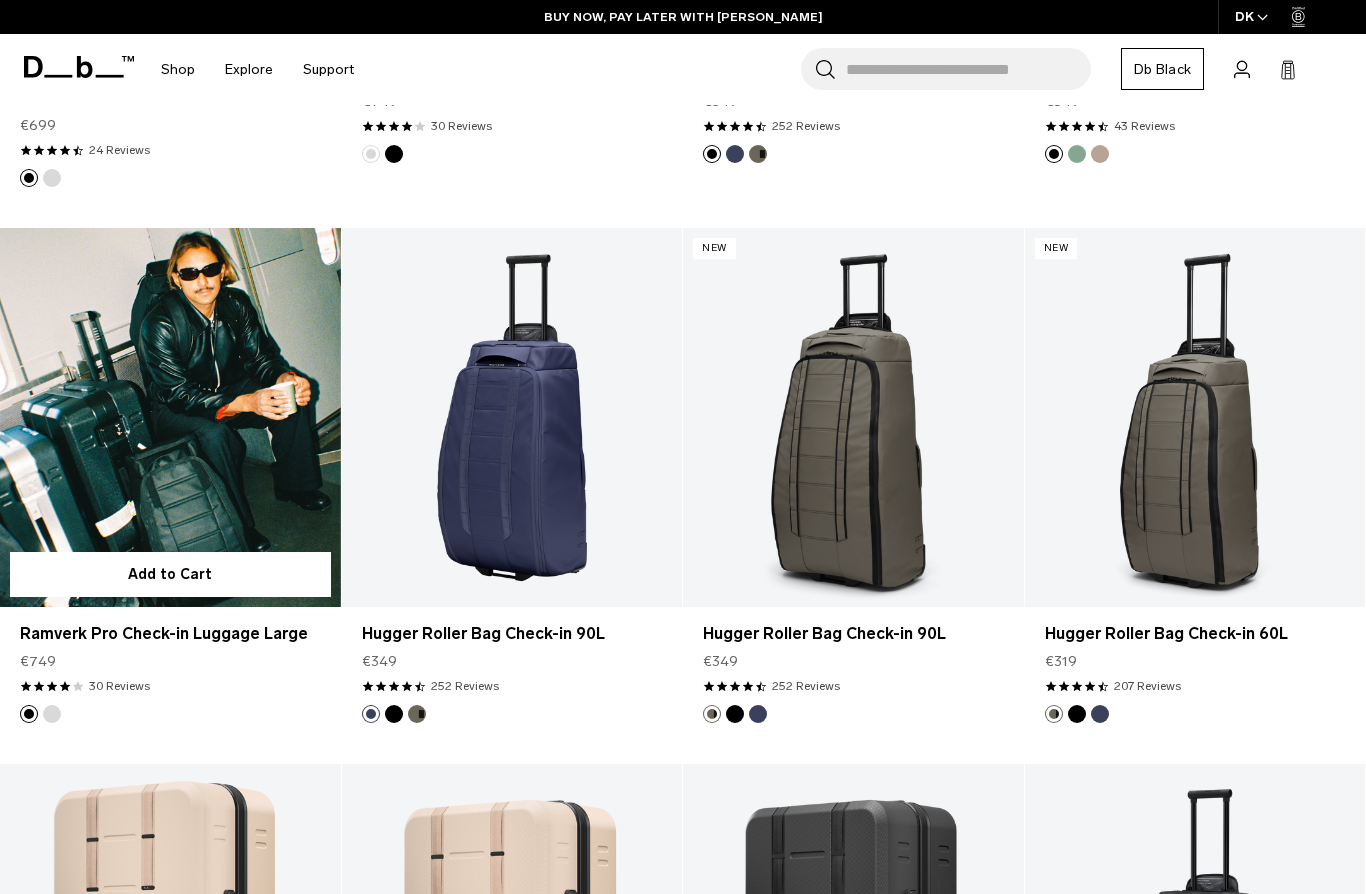 click at bounding box center (170, 417) 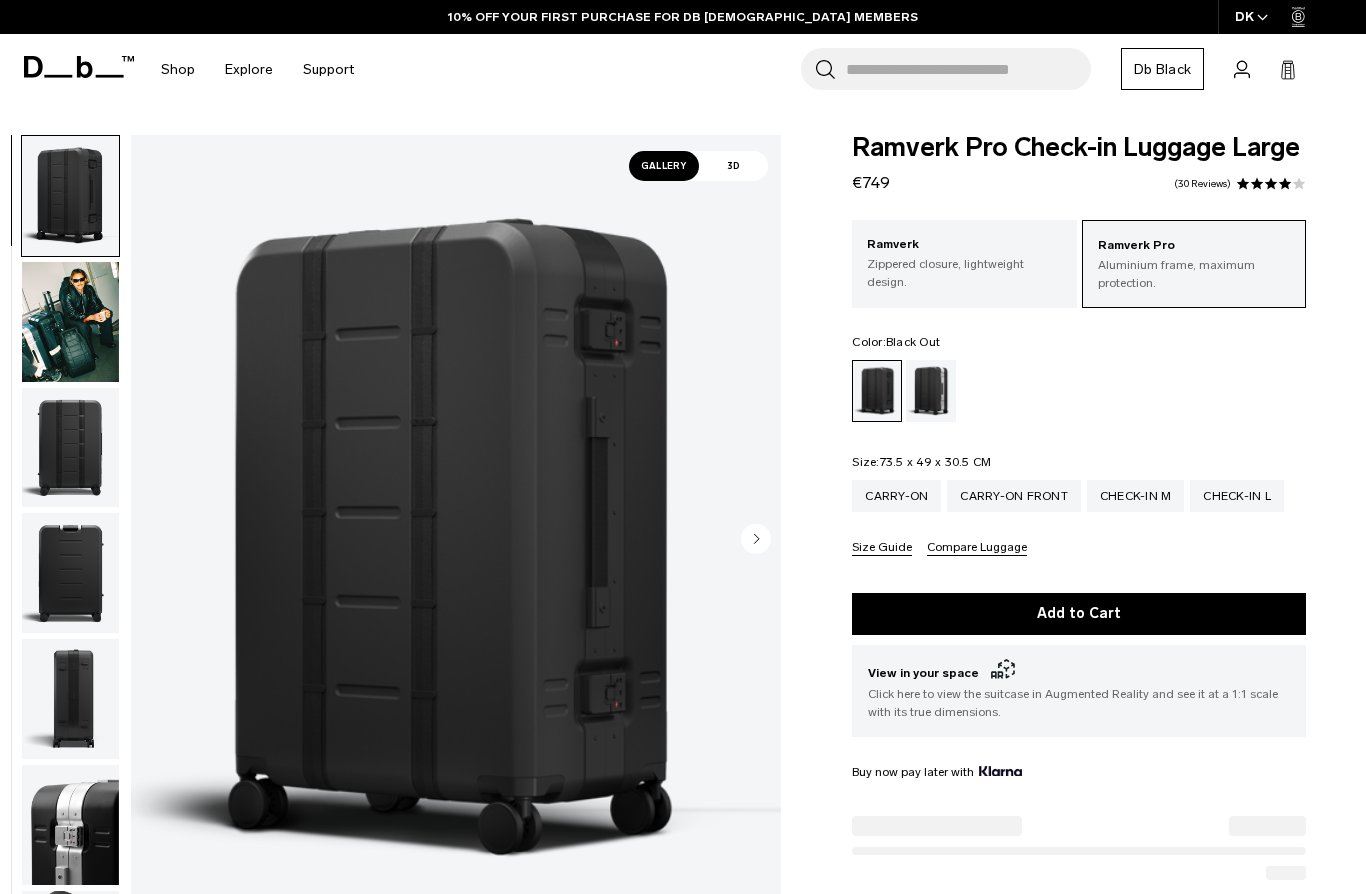 scroll, scrollTop: 0, scrollLeft: 0, axis: both 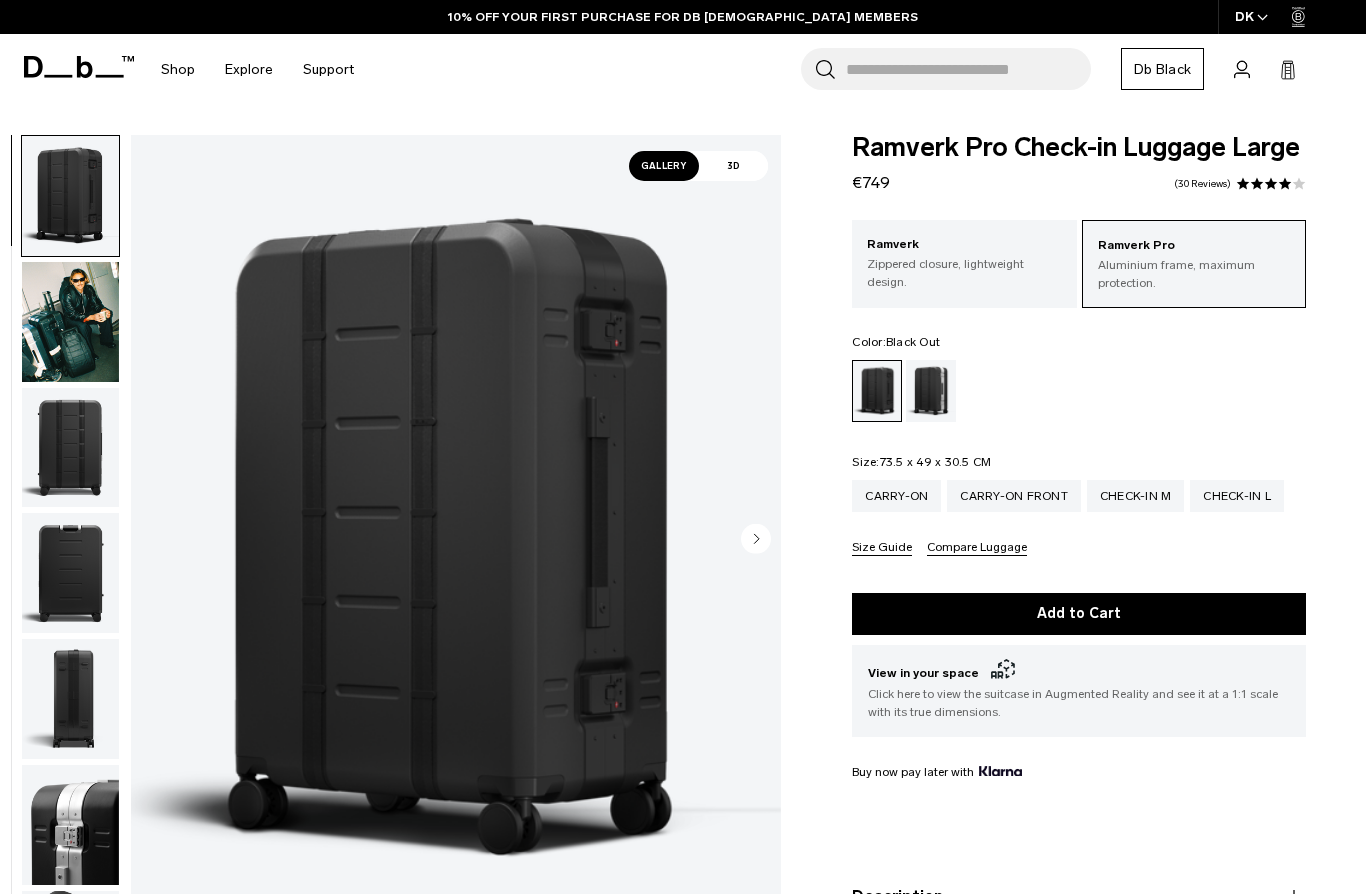 click 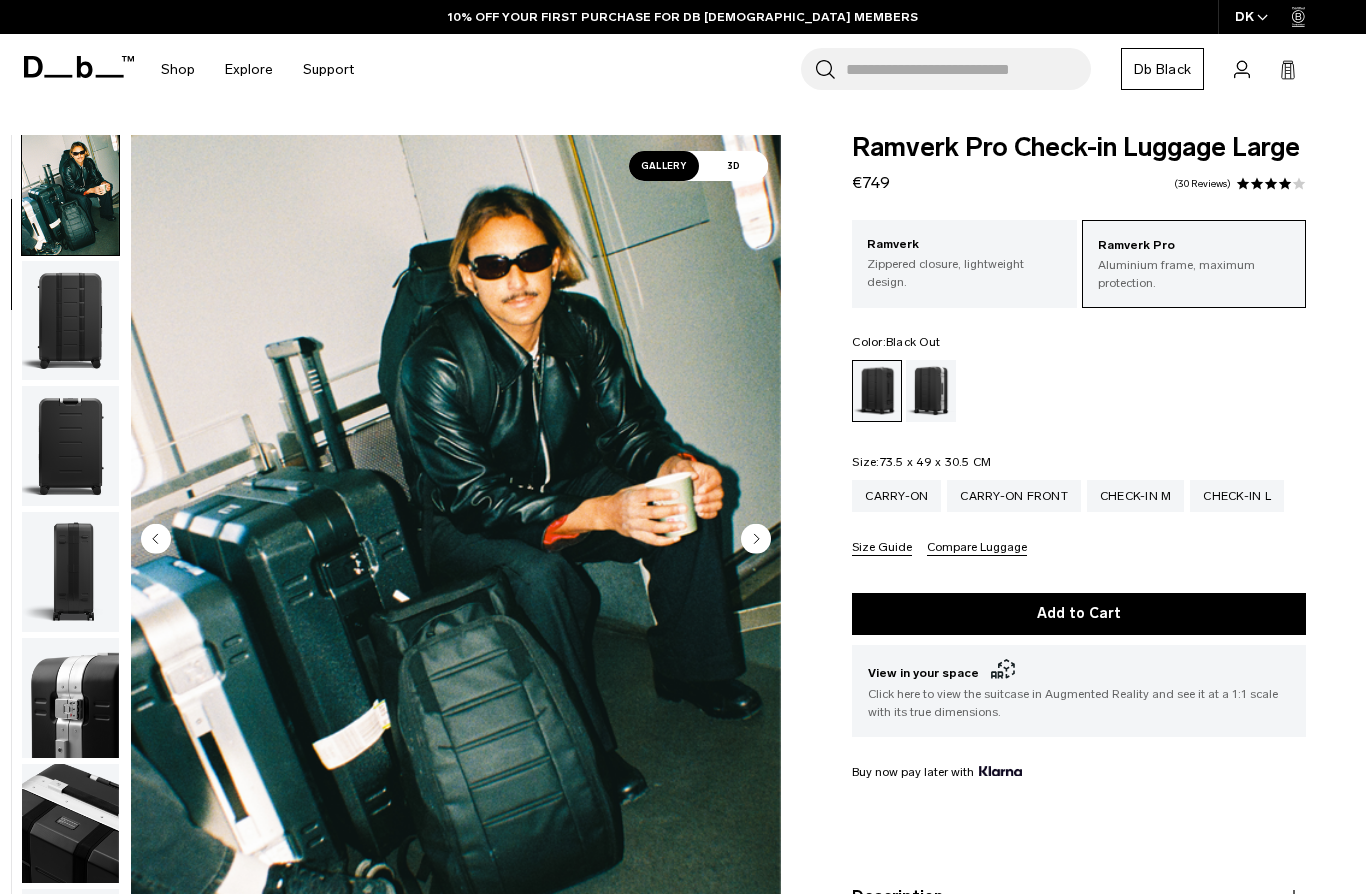 click 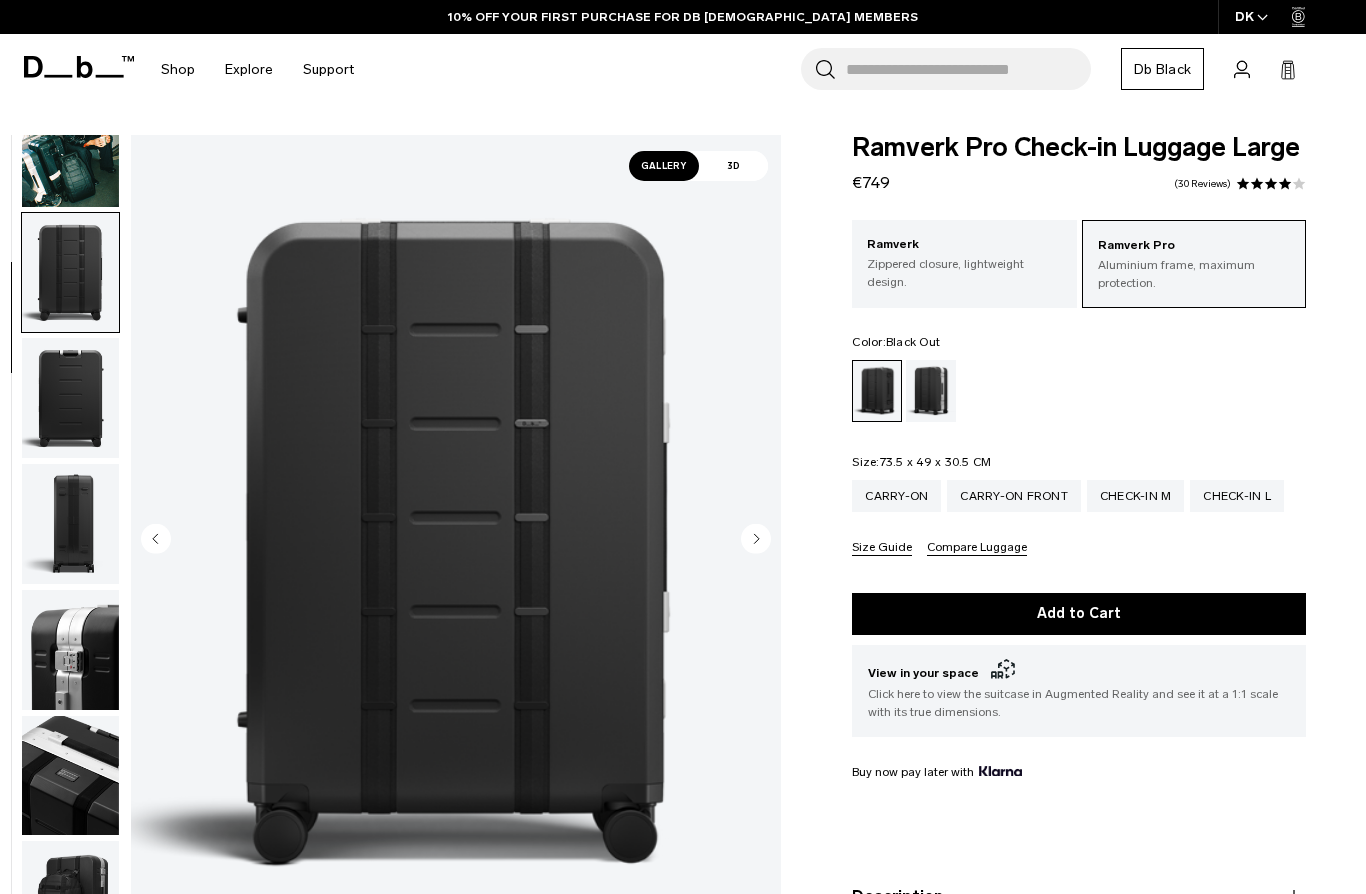 scroll, scrollTop: 254, scrollLeft: 0, axis: vertical 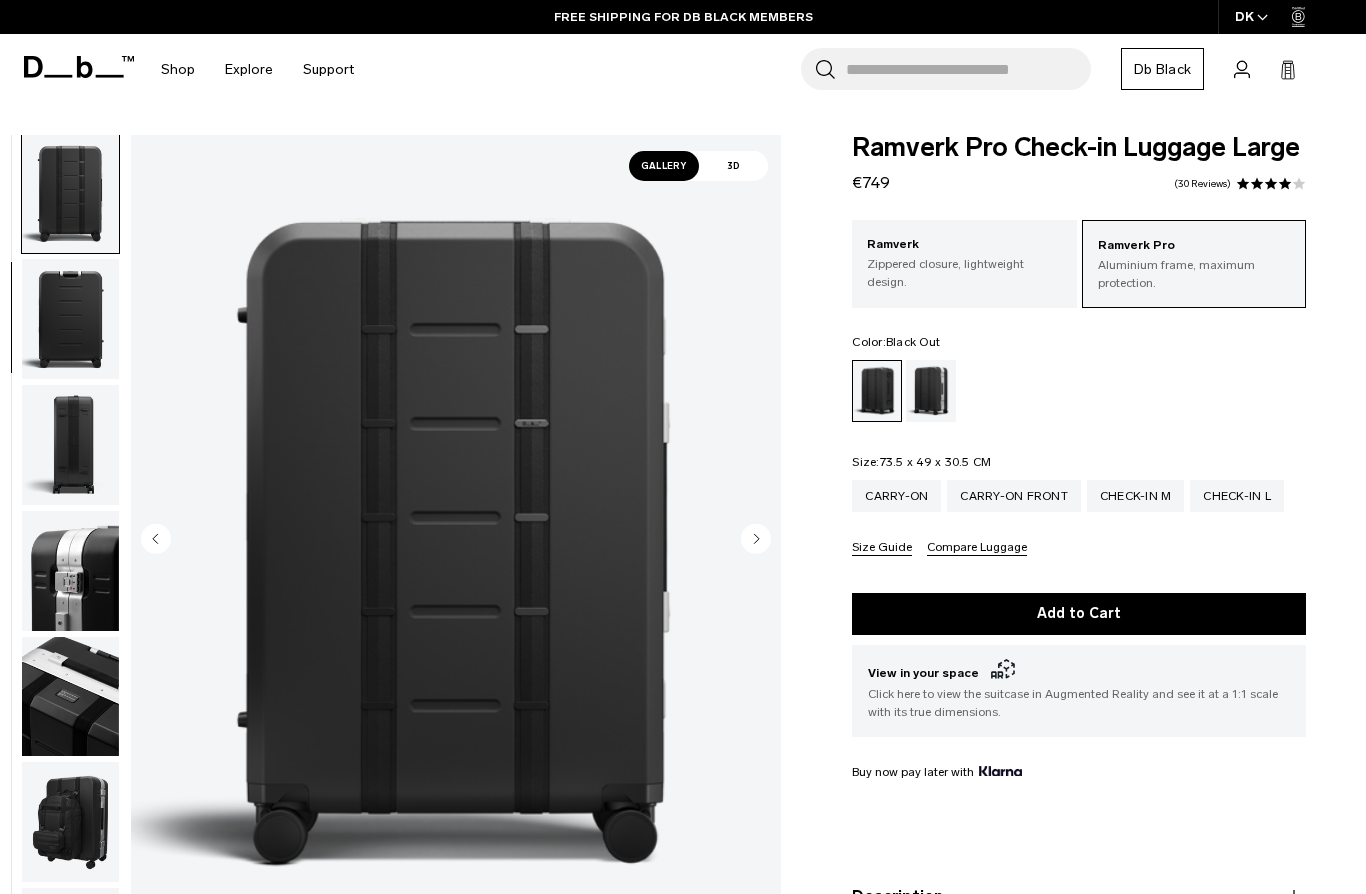 click 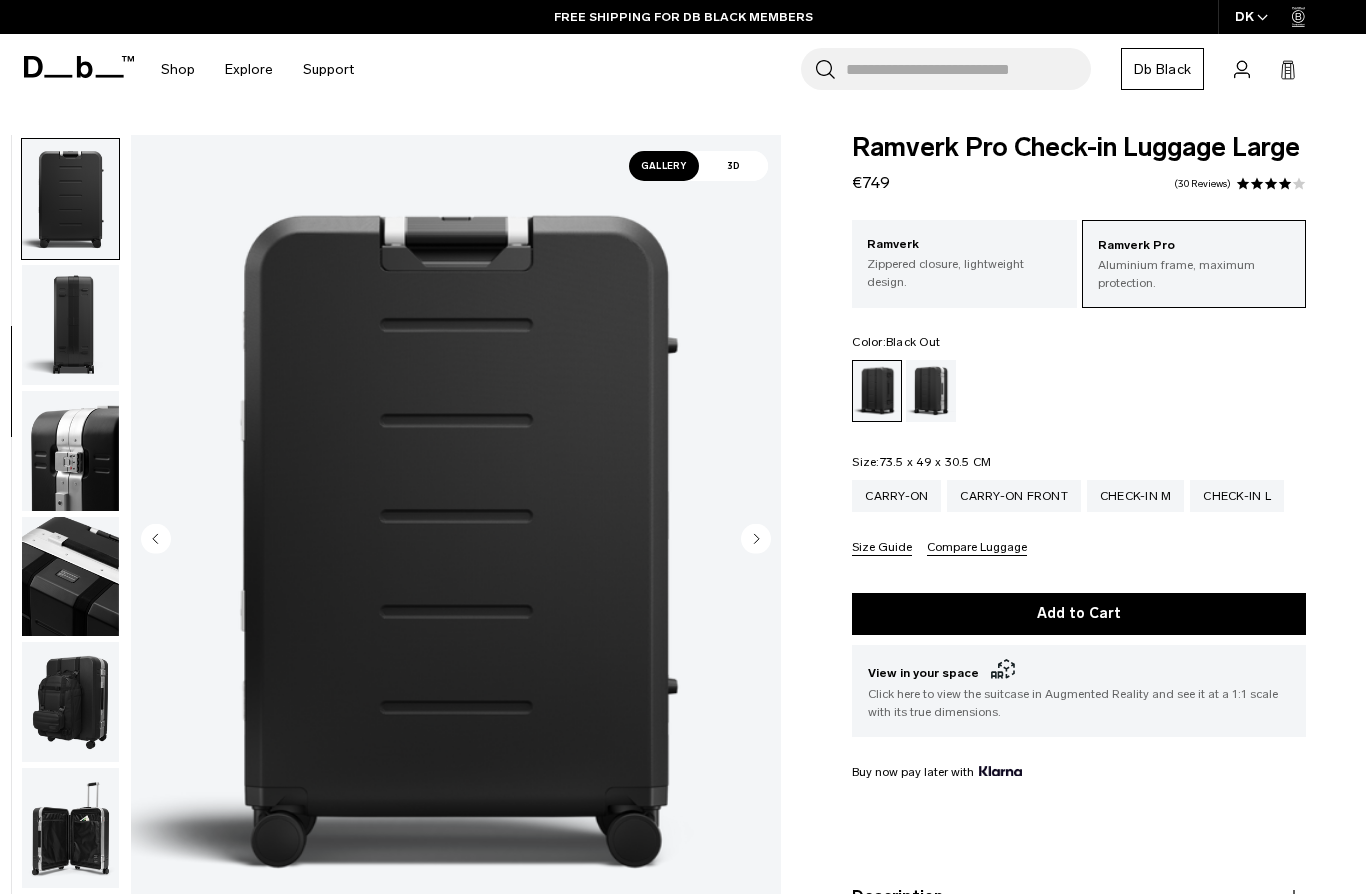 scroll, scrollTop: 382, scrollLeft: 0, axis: vertical 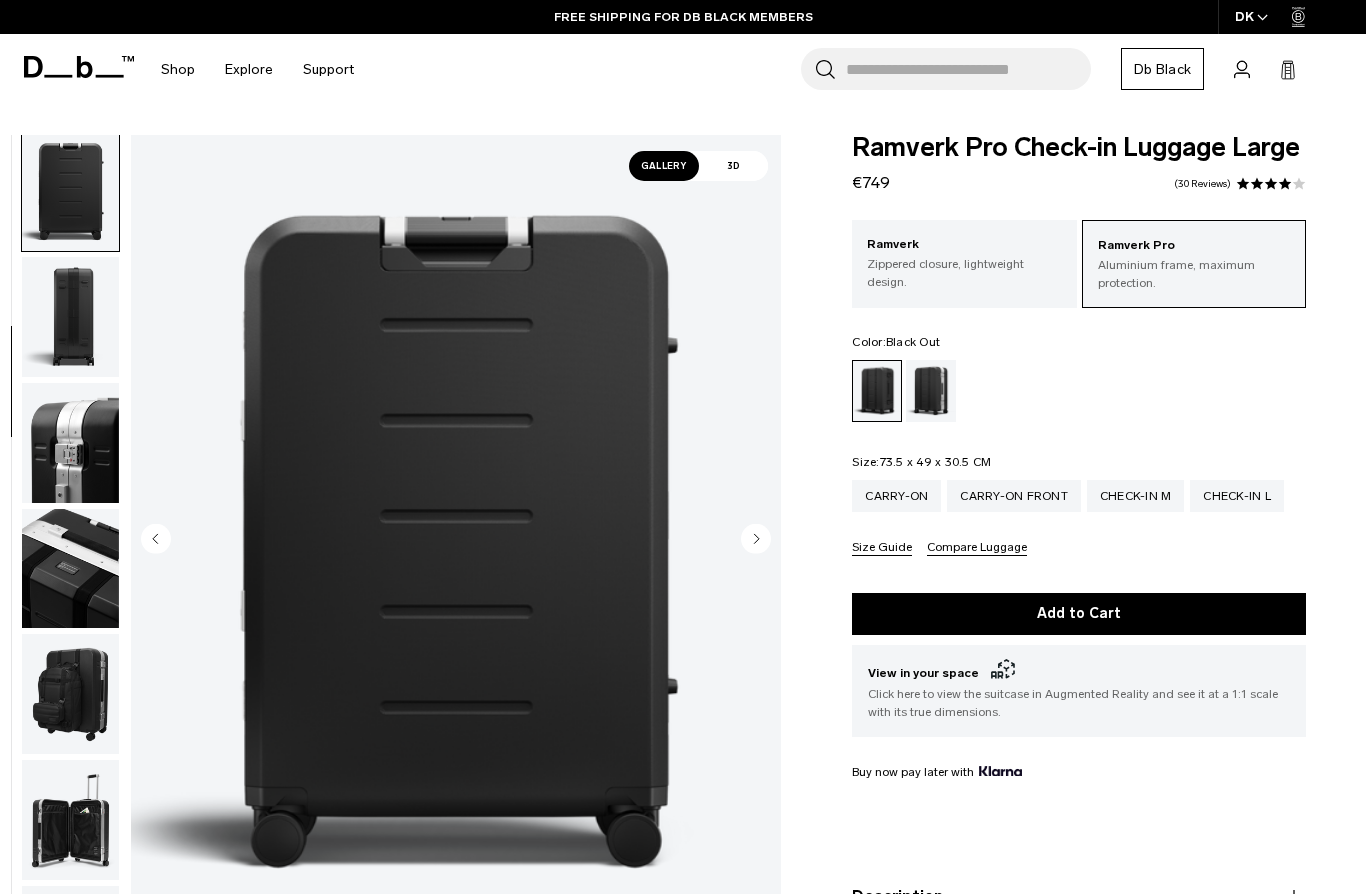 click 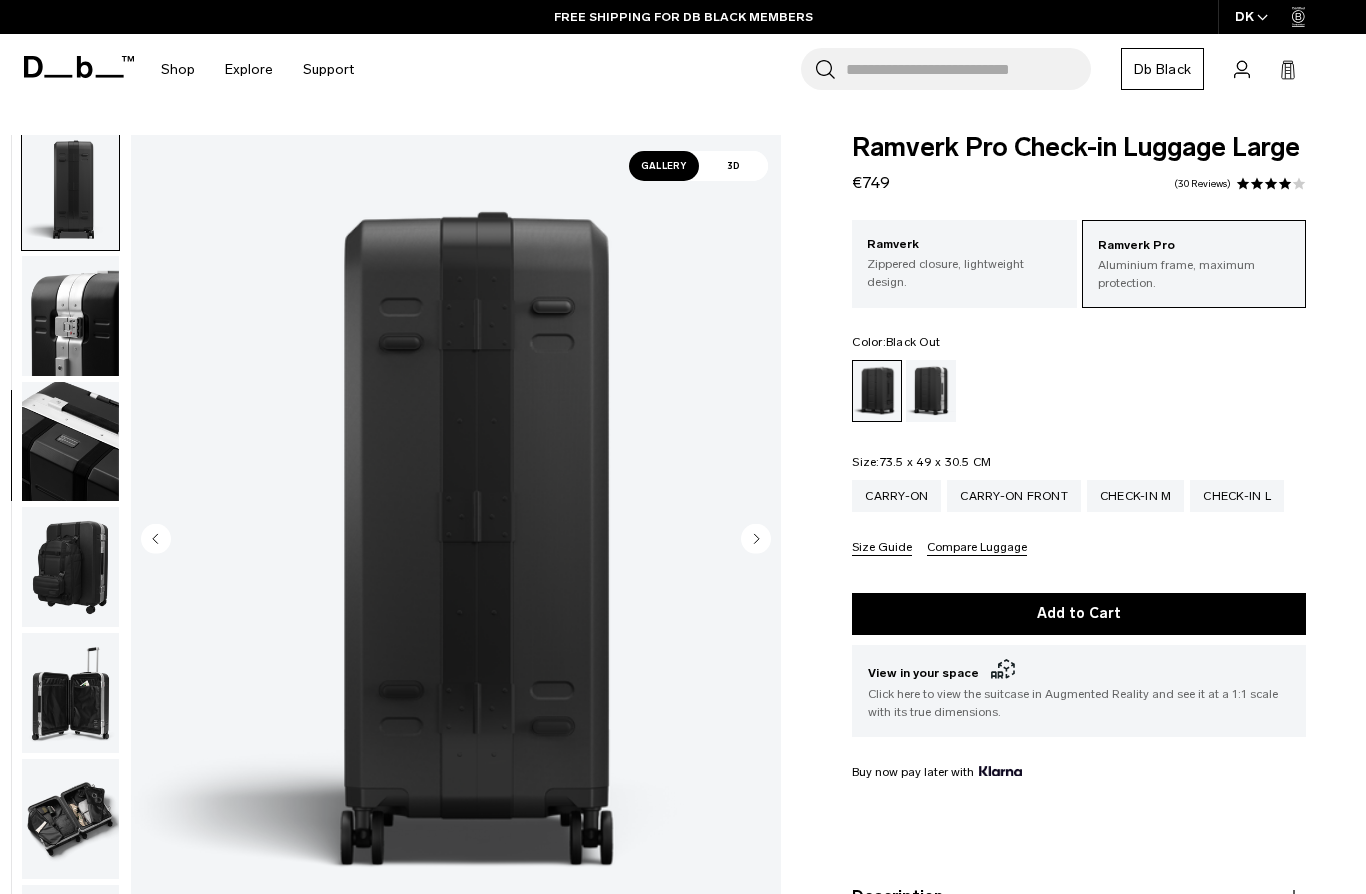 click 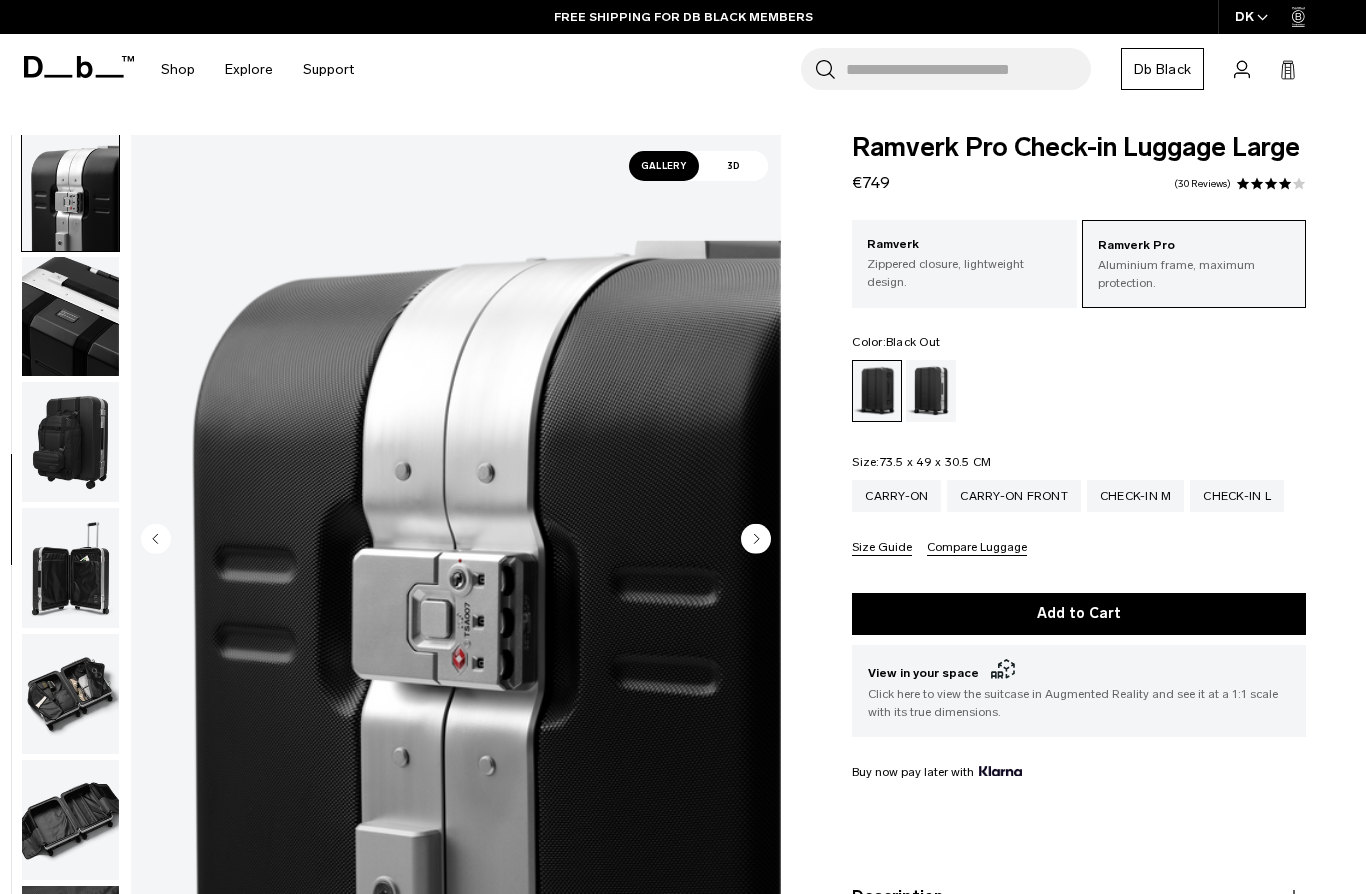scroll, scrollTop: 636, scrollLeft: 0, axis: vertical 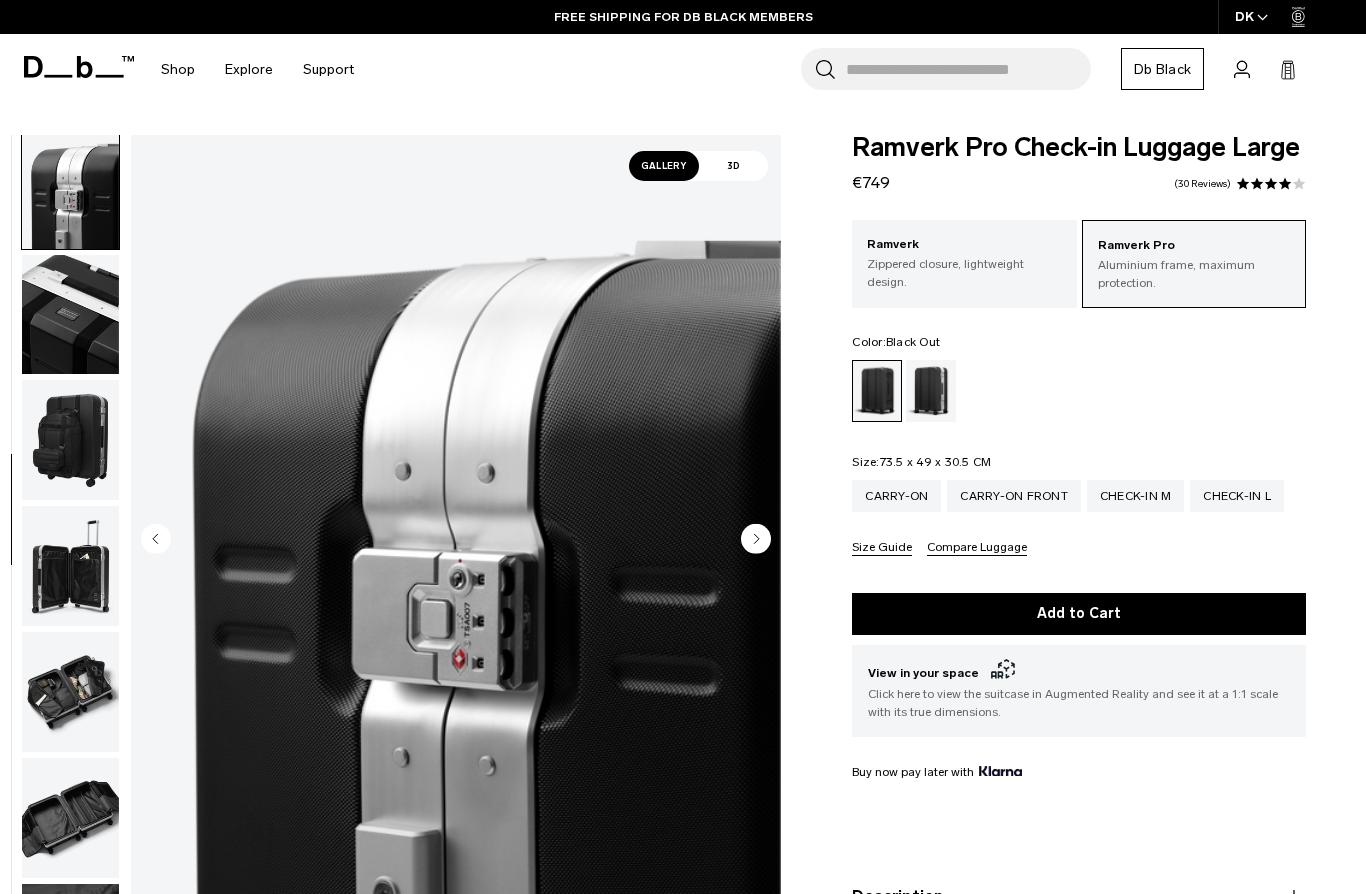 click 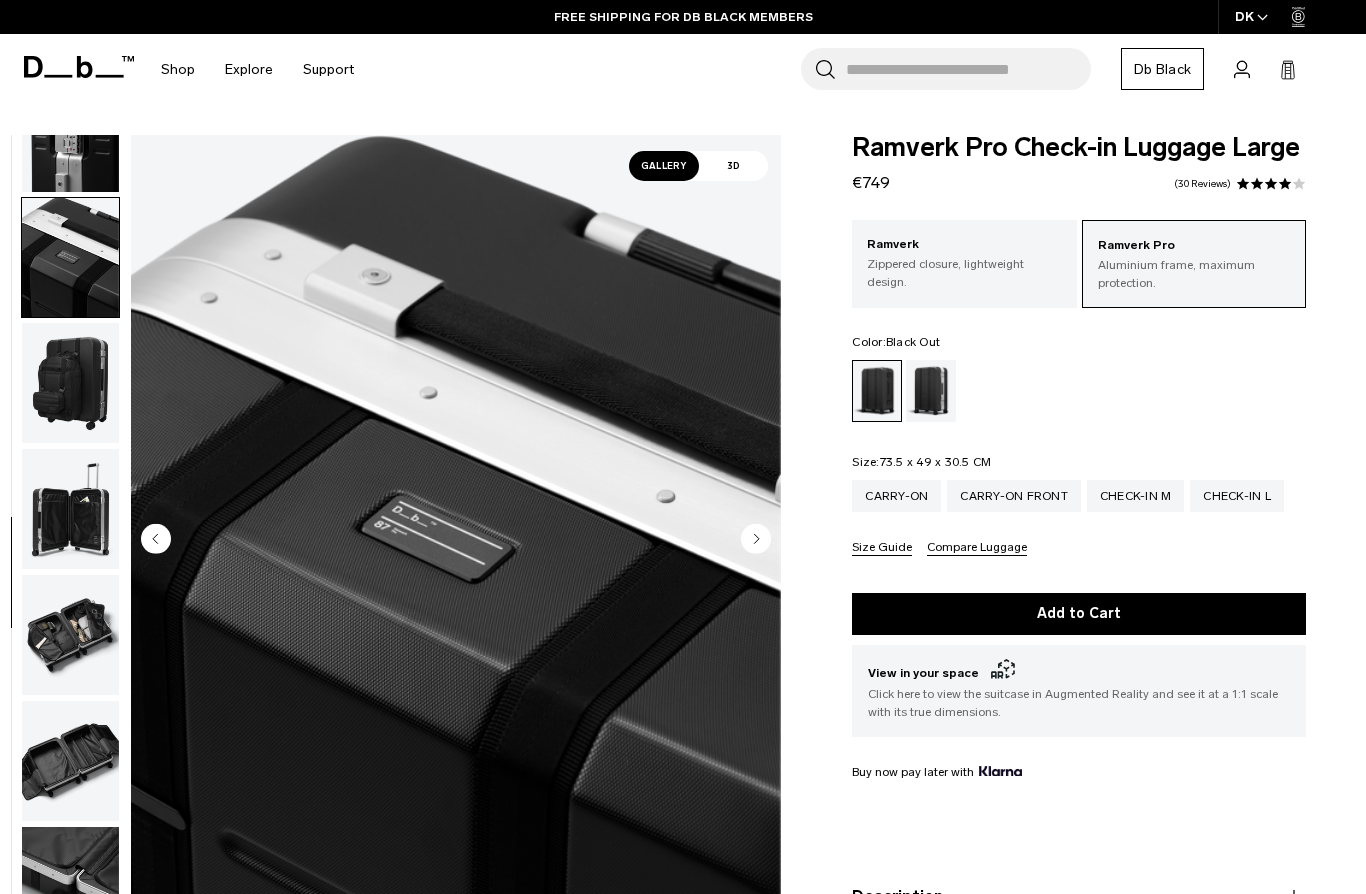 scroll, scrollTop: 711, scrollLeft: 0, axis: vertical 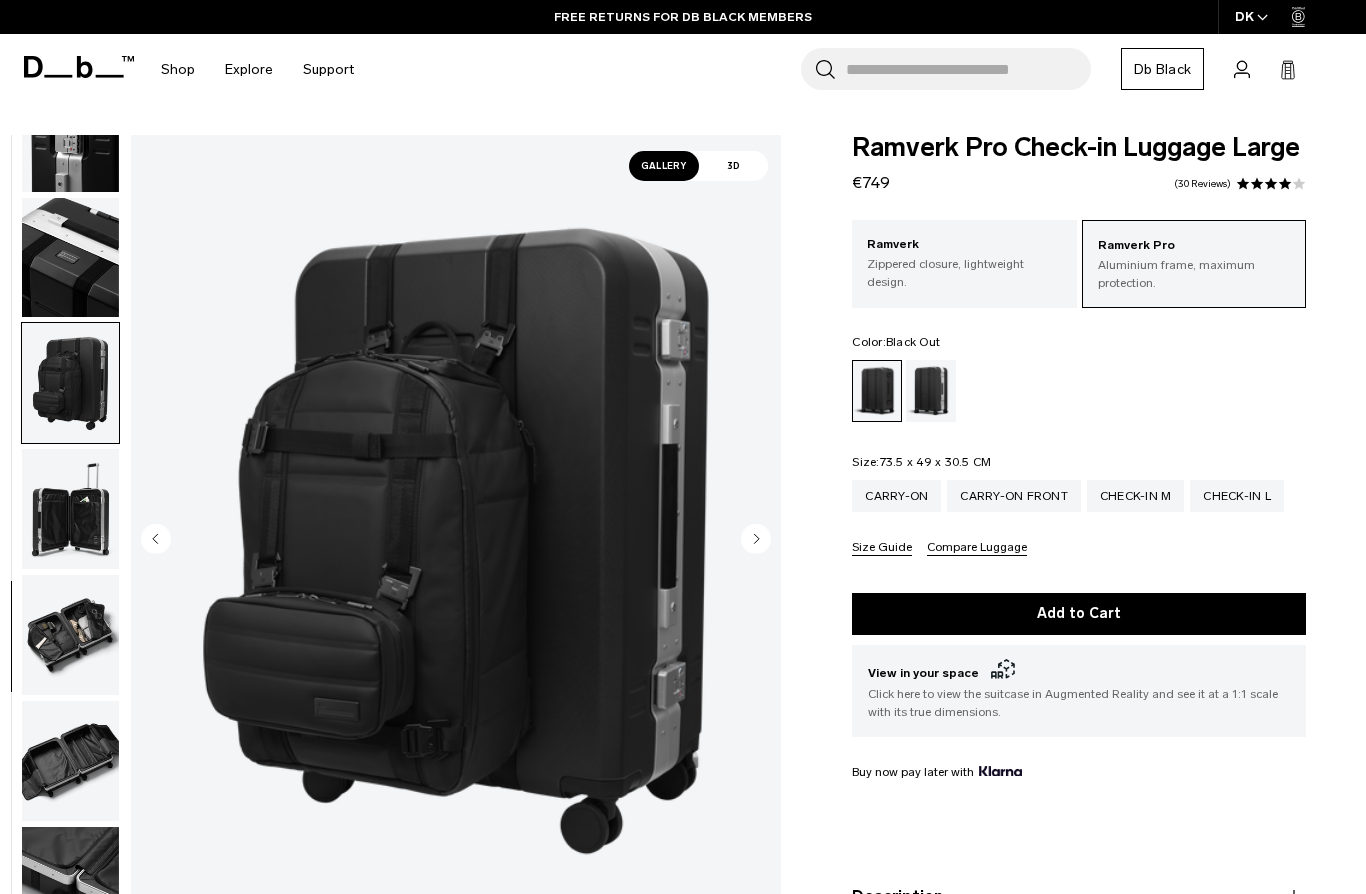 click 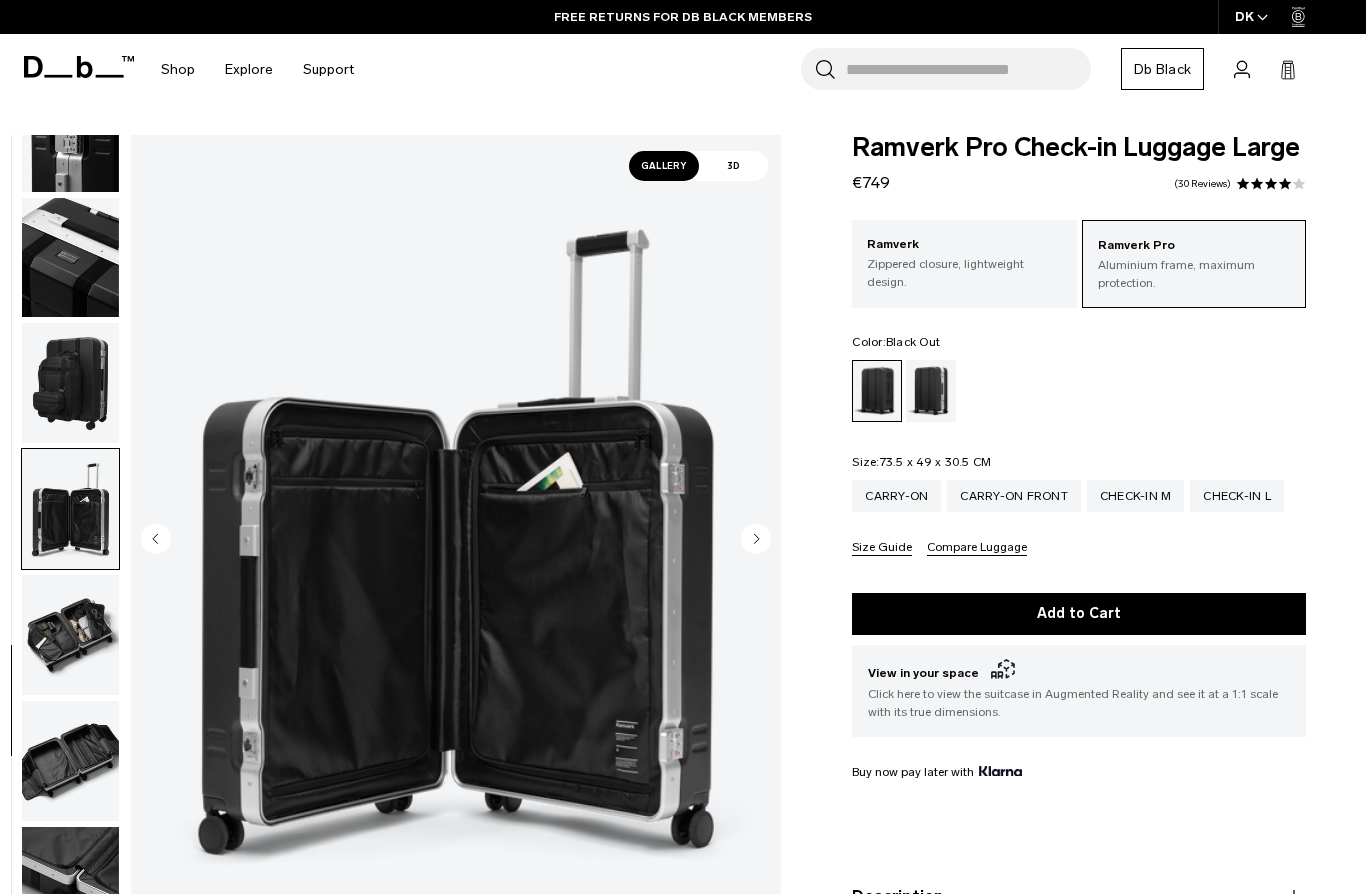 click at bounding box center [456, 541] 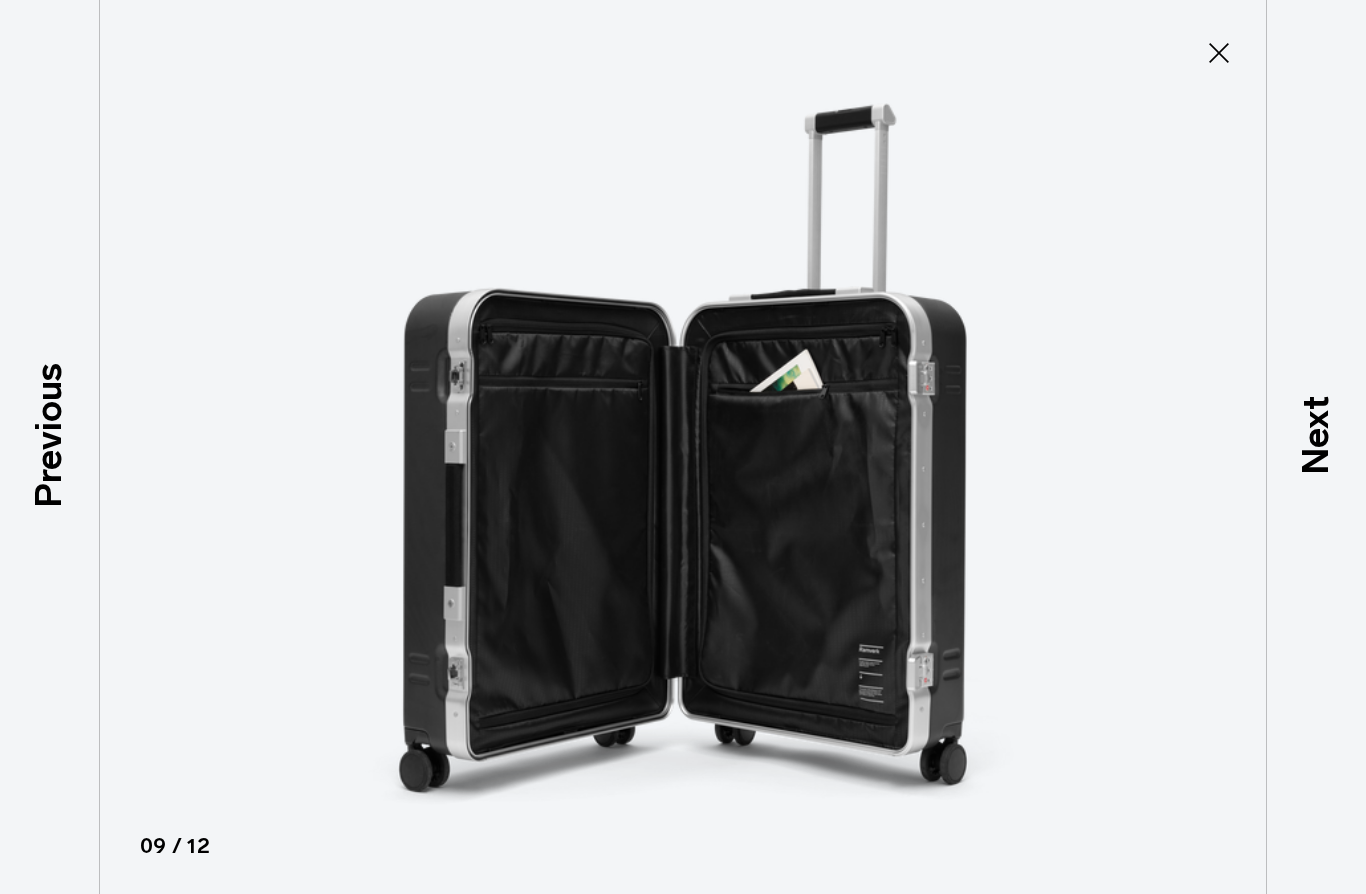 click 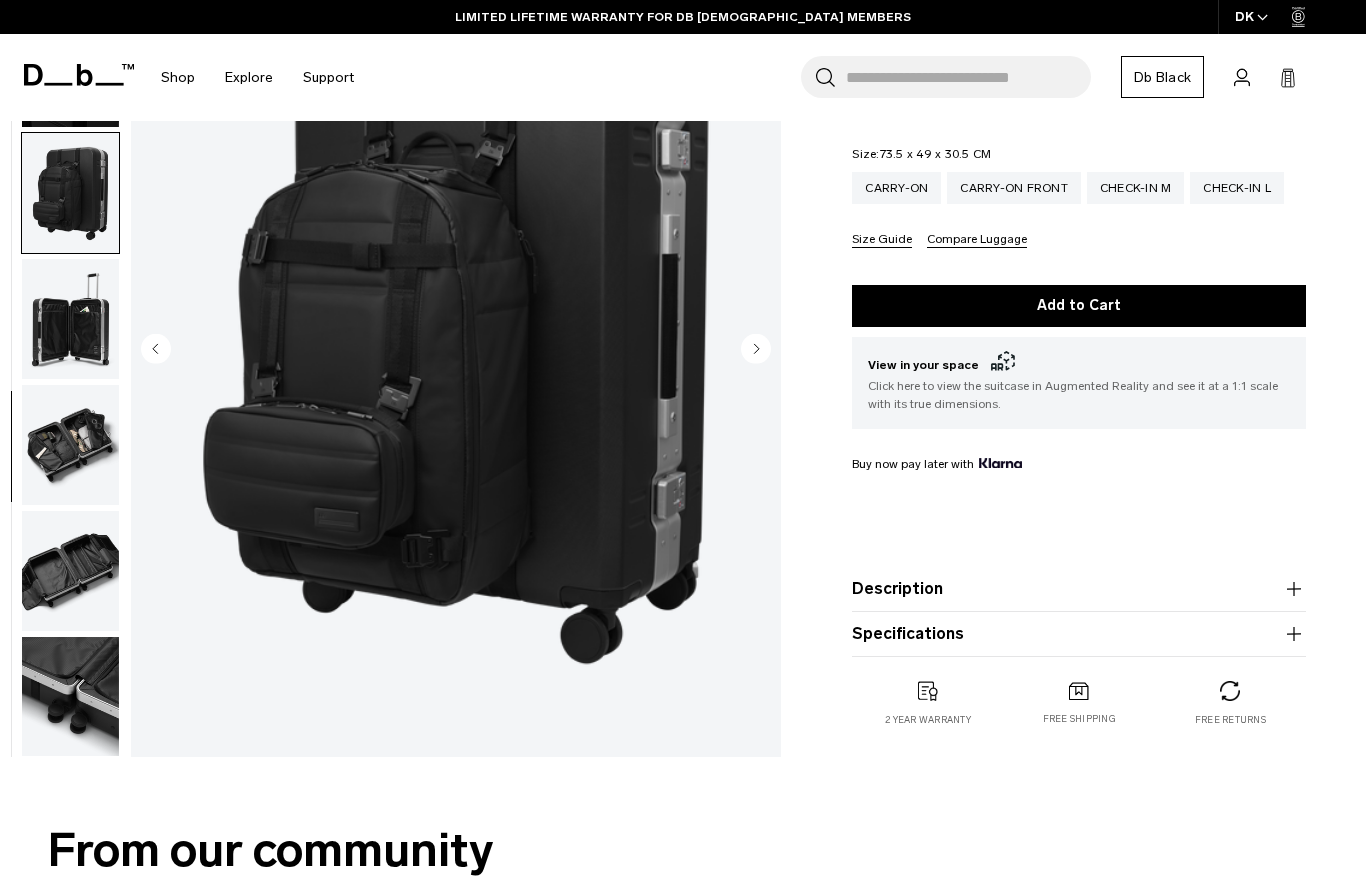 scroll, scrollTop: 313, scrollLeft: 0, axis: vertical 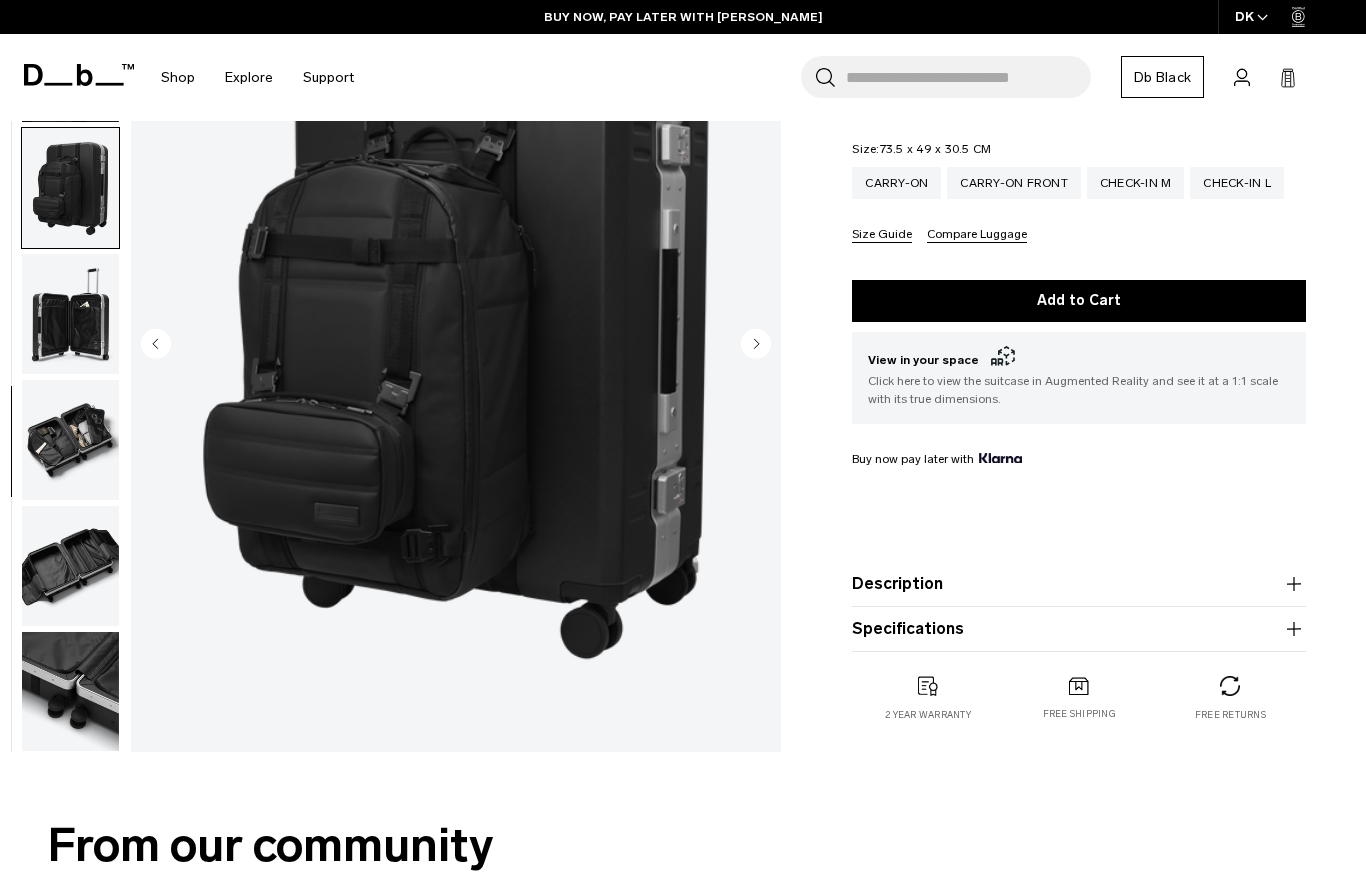 click 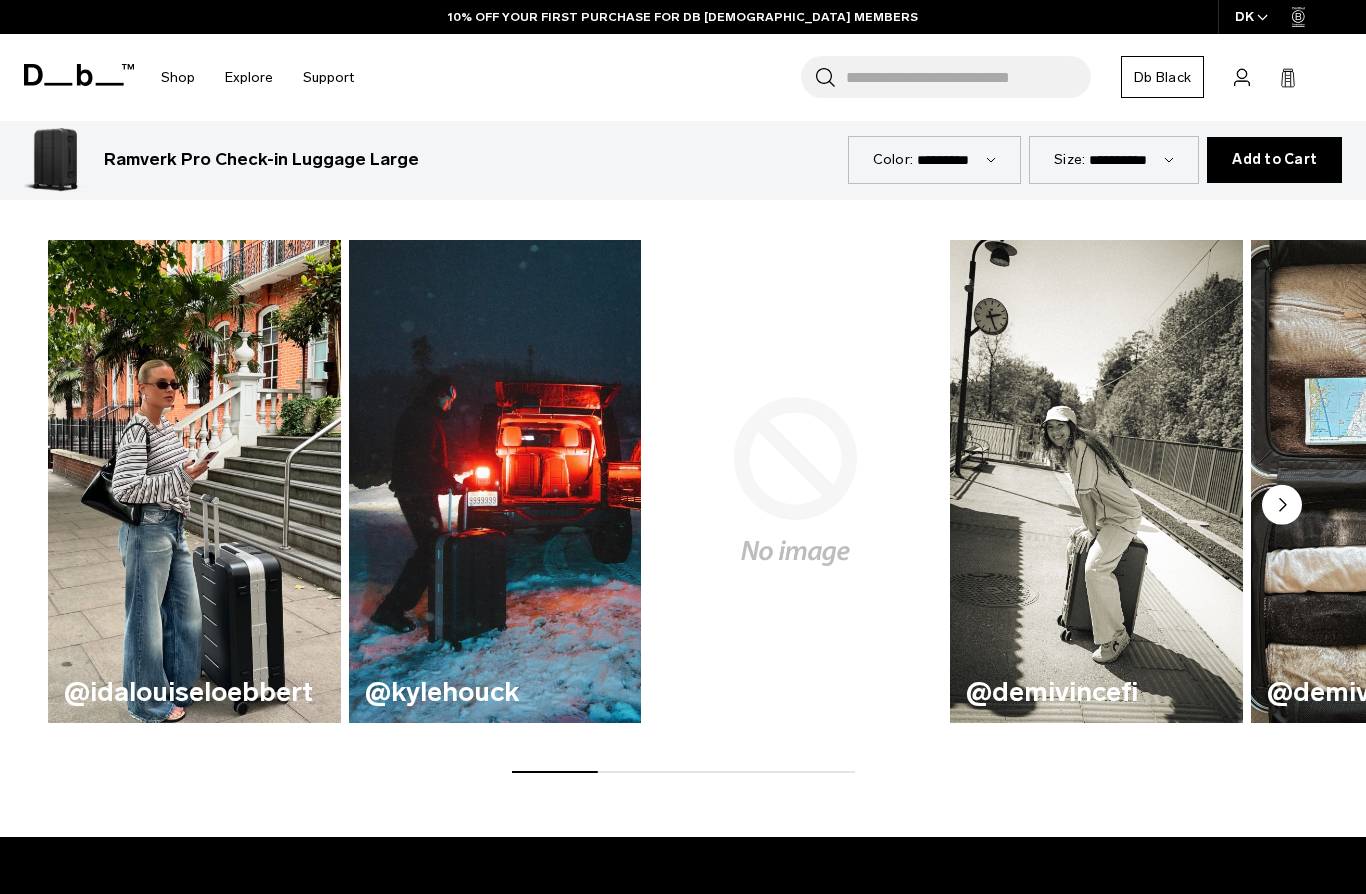 scroll, scrollTop: 1064, scrollLeft: 0, axis: vertical 